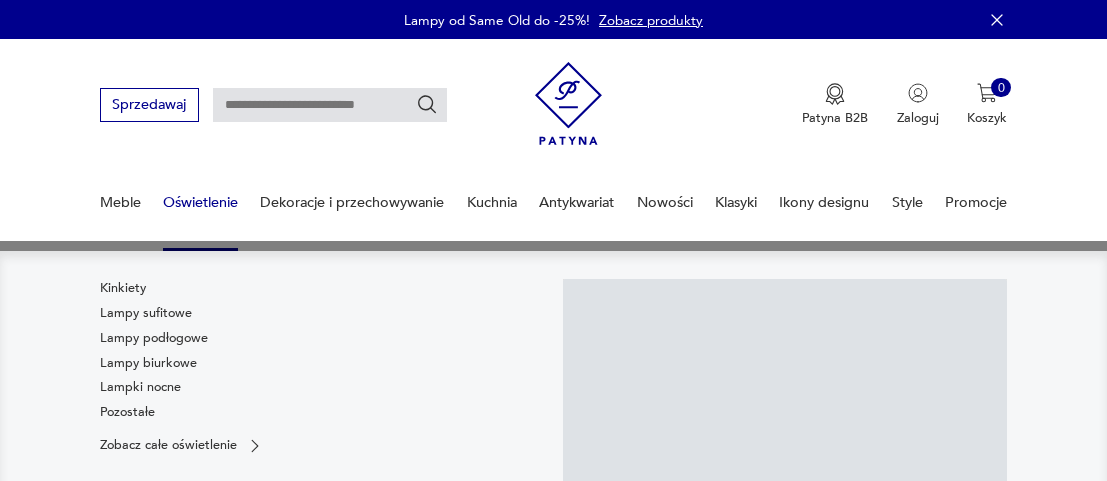 scroll, scrollTop: 0, scrollLeft: 0, axis: both 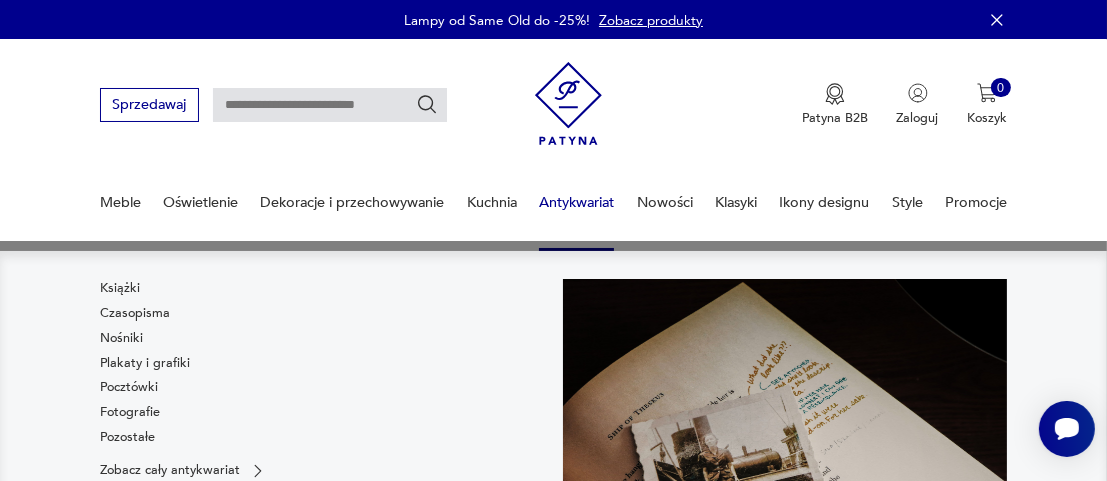 click on "Antykwariat" at bounding box center (576, 202) 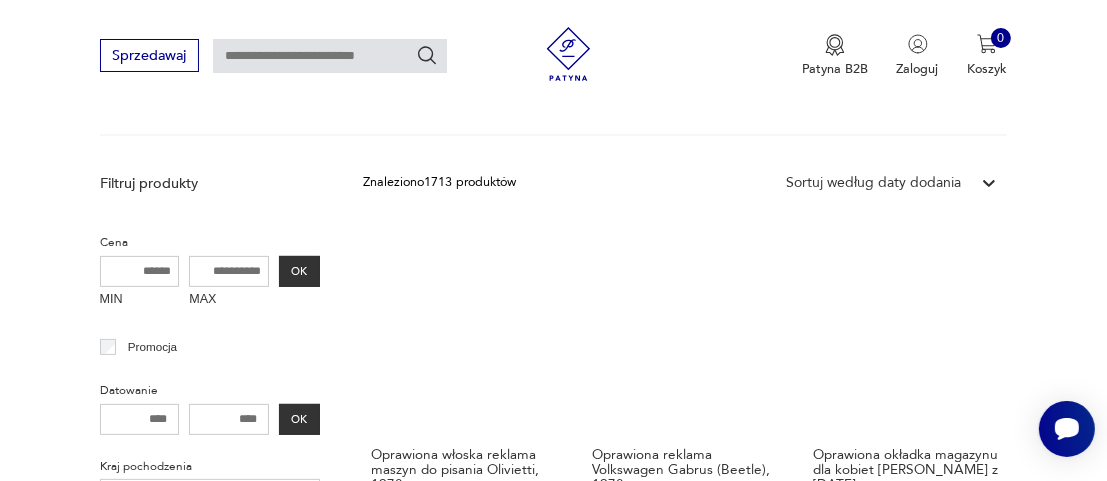 scroll, scrollTop: 124, scrollLeft: 0, axis: vertical 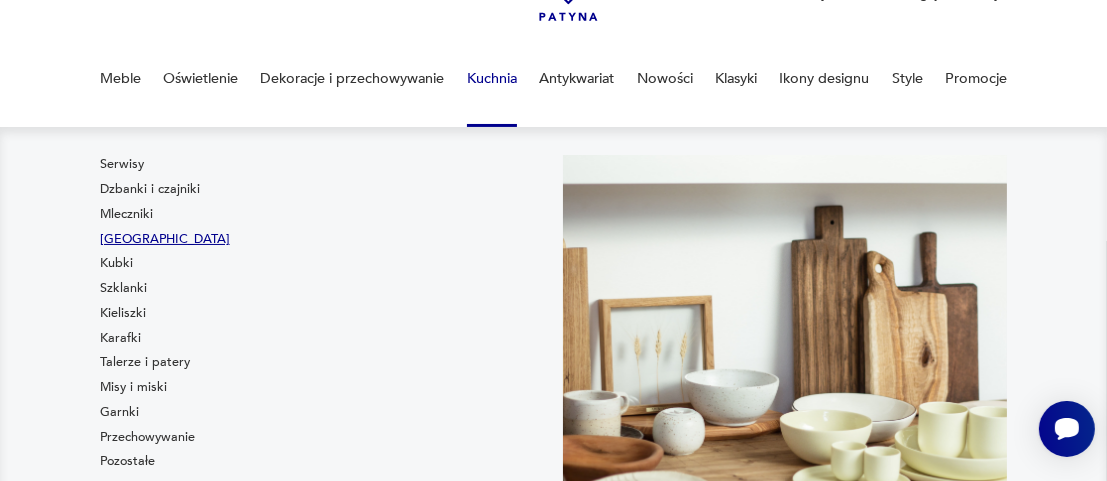 click on "[GEOGRAPHIC_DATA]" at bounding box center [165, 239] 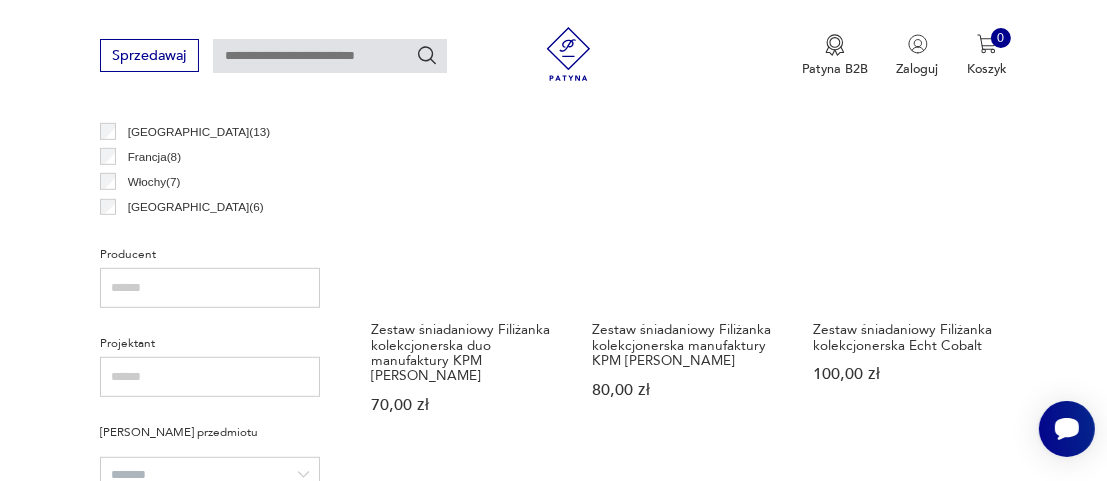 scroll, scrollTop: 1108, scrollLeft: 0, axis: vertical 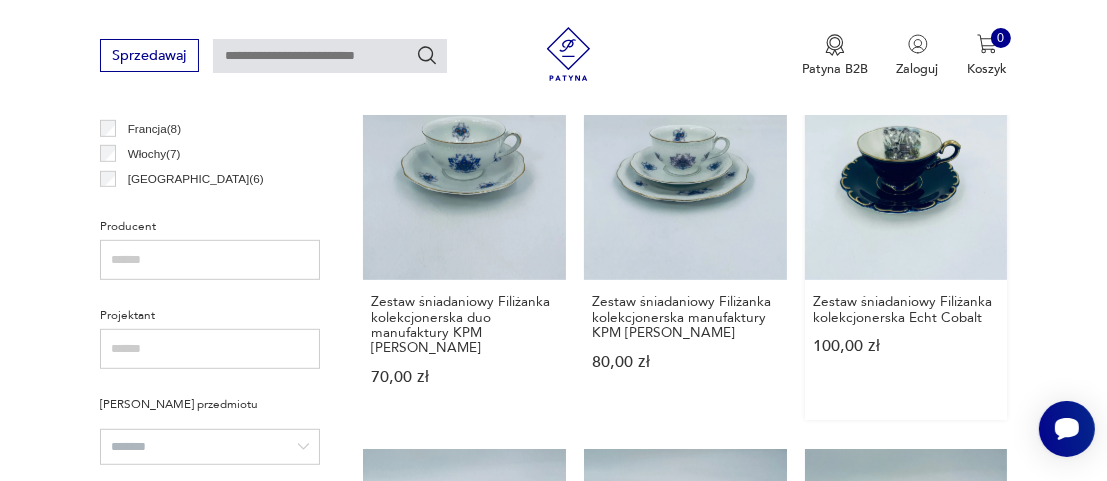 click on "Zestaw śniadaniowy Filiżanka kolekcjonerska Echt Cobalt 100,00 zł" at bounding box center [906, 248] 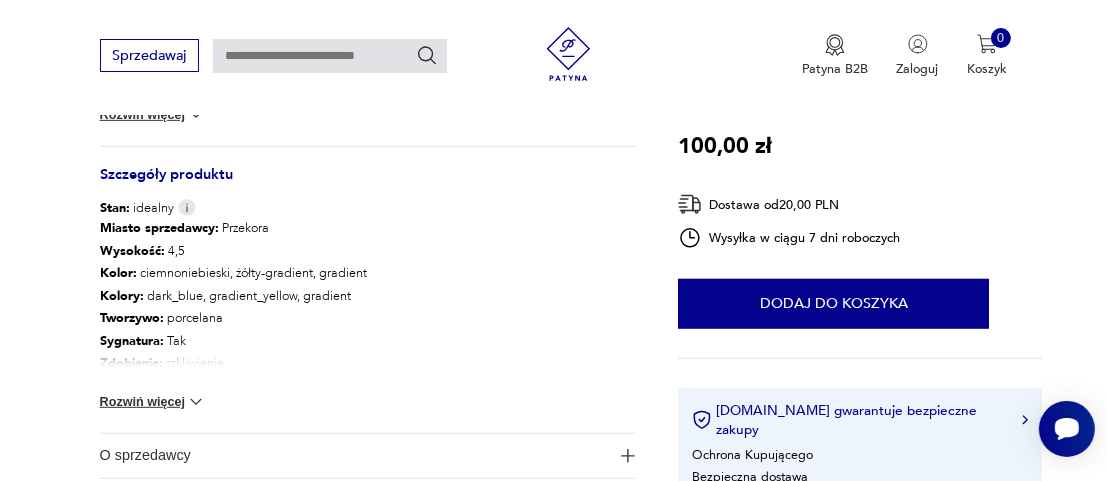 scroll, scrollTop: 1100, scrollLeft: 0, axis: vertical 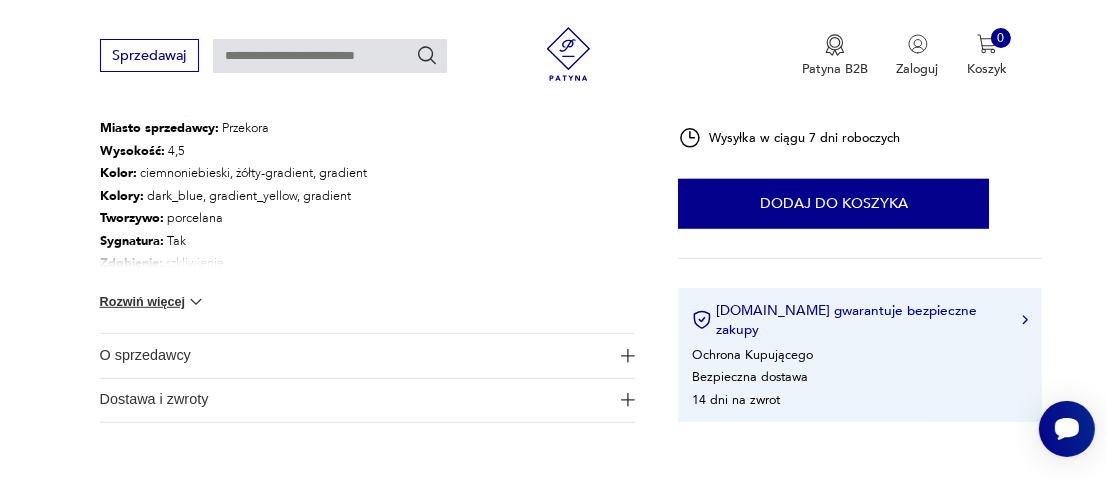 click on "Rozwiń więcej" at bounding box center (153, 302) 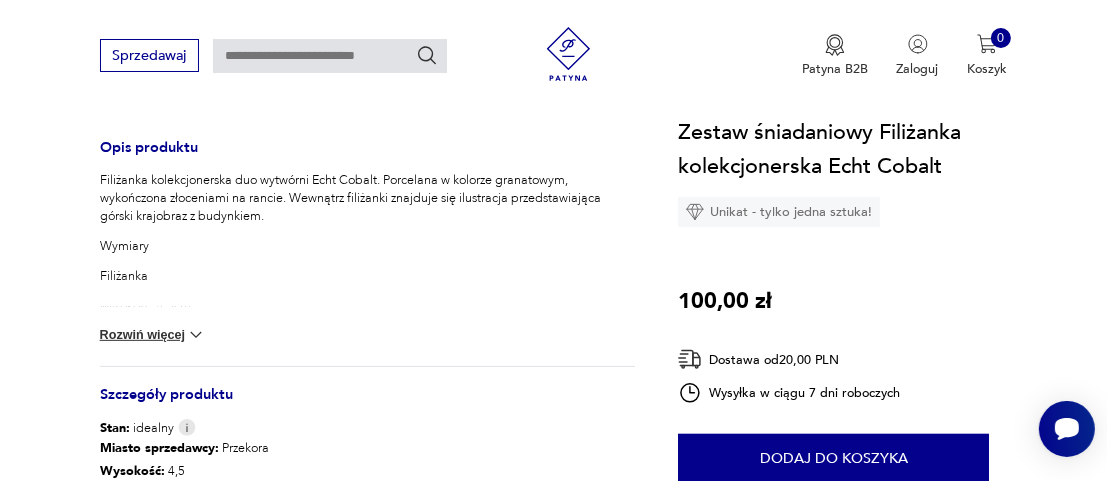scroll, scrollTop: 499, scrollLeft: 0, axis: vertical 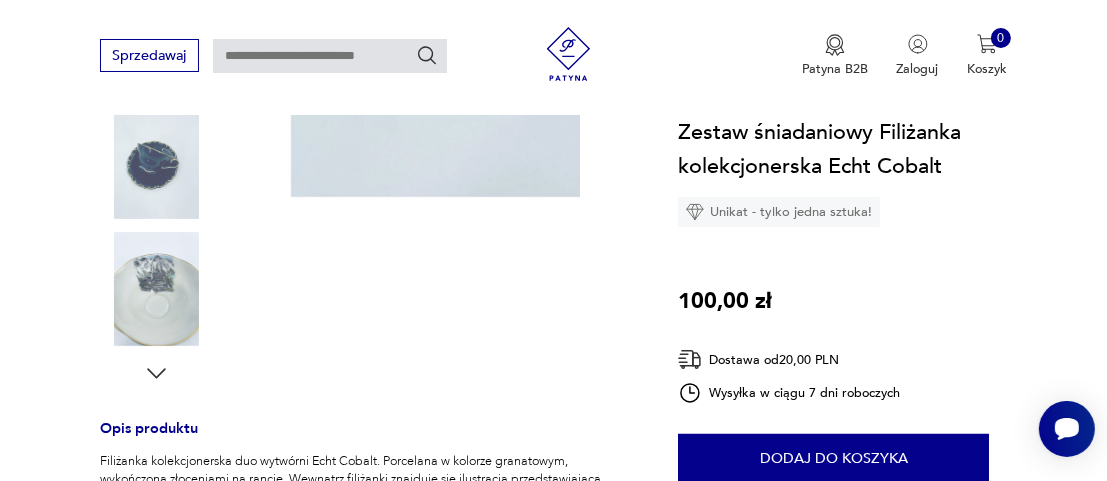 click at bounding box center [157, 289] 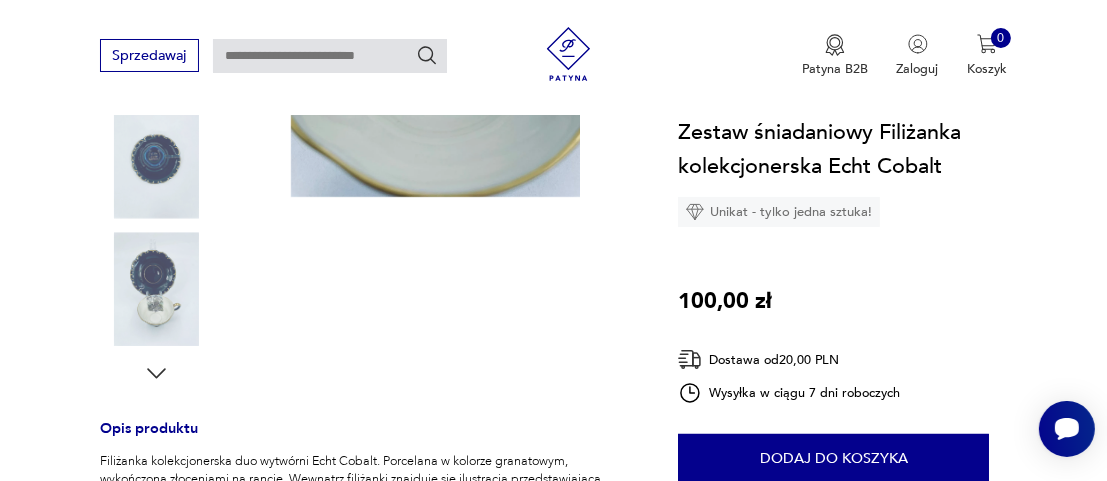 scroll, scrollTop: 200, scrollLeft: 0, axis: vertical 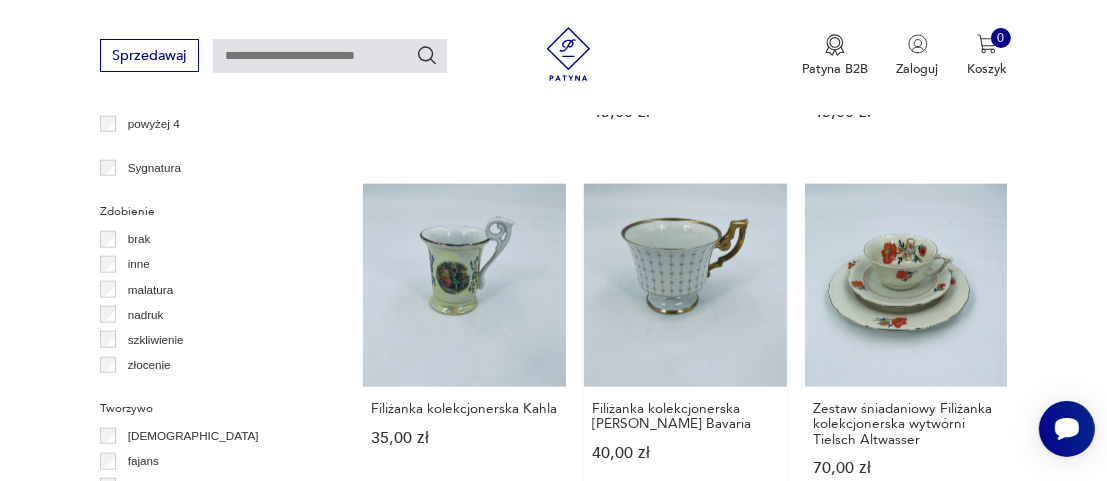 click on "Filiżanka kolekcjonerska [PERSON_NAME] Bavaria 40,00 zł" at bounding box center (685, 348) 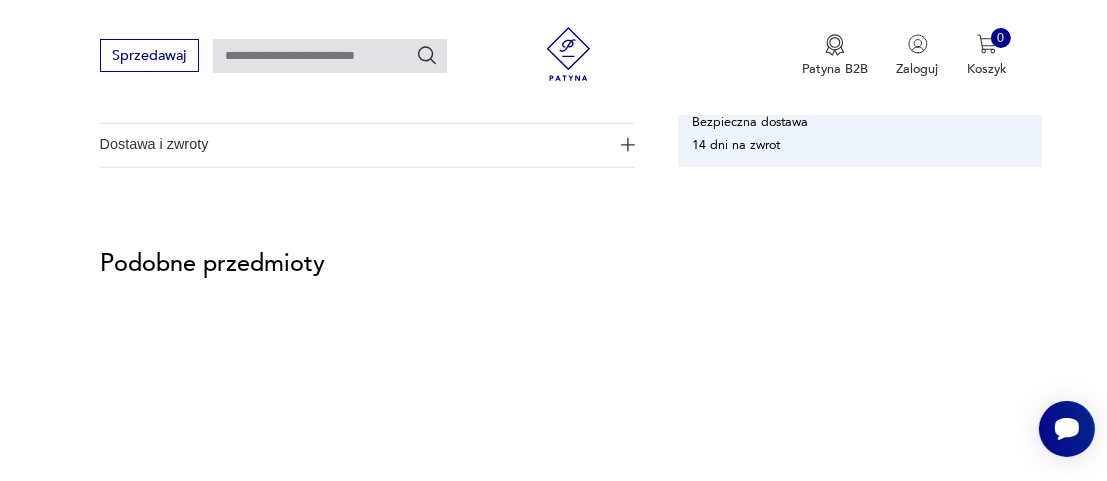 scroll, scrollTop: 1500, scrollLeft: 0, axis: vertical 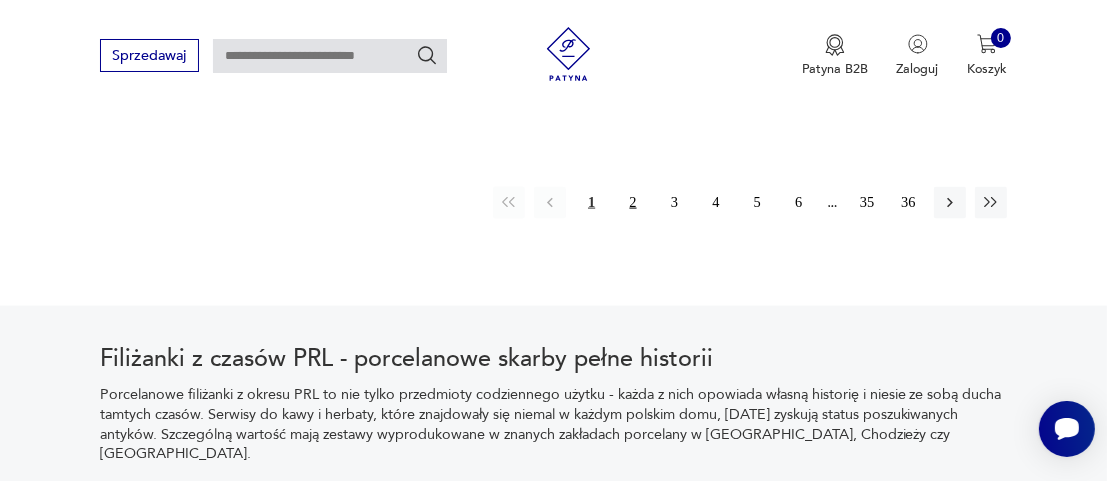 click on "2" at bounding box center [633, 203] 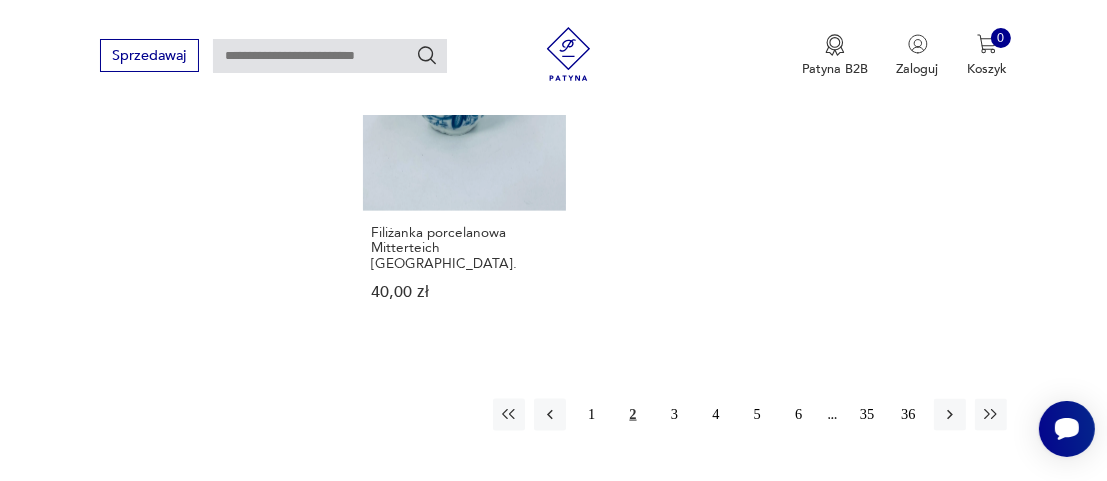 scroll, scrollTop: 2762, scrollLeft: 0, axis: vertical 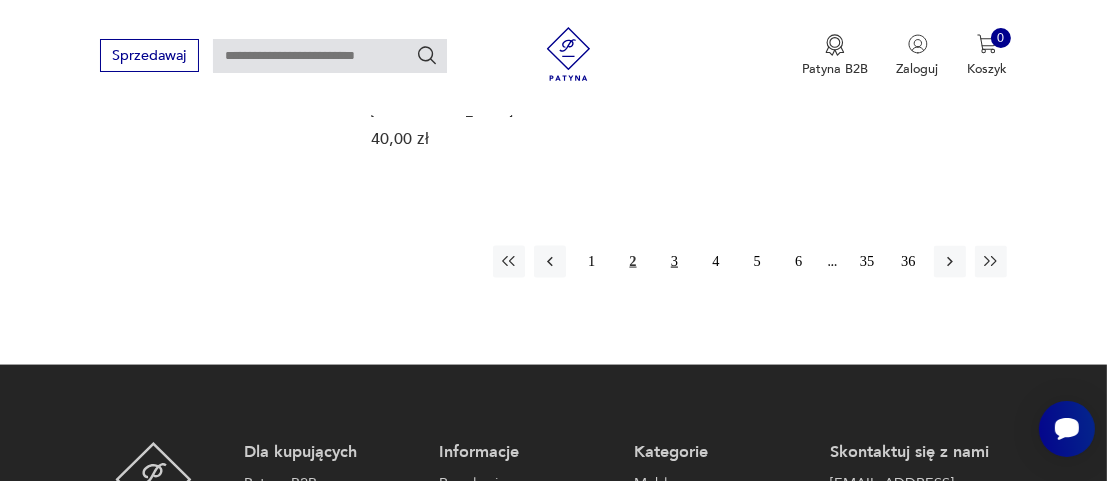 click on "3" at bounding box center (674, 262) 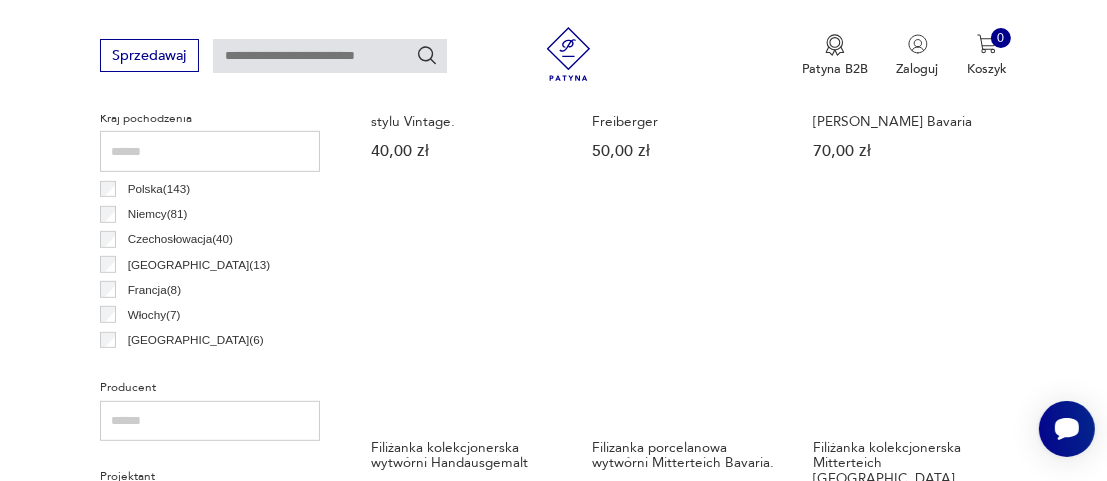 scroll, scrollTop: 962, scrollLeft: 0, axis: vertical 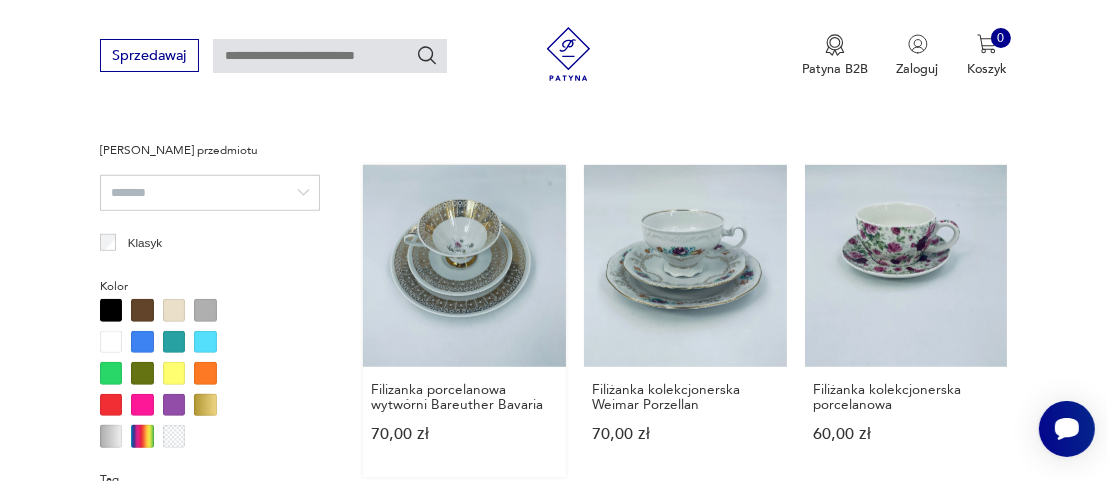 click on "Filizanka porcelanowa wytwórni Bareuther Bavaria 70,00 zł" at bounding box center [464, 321] 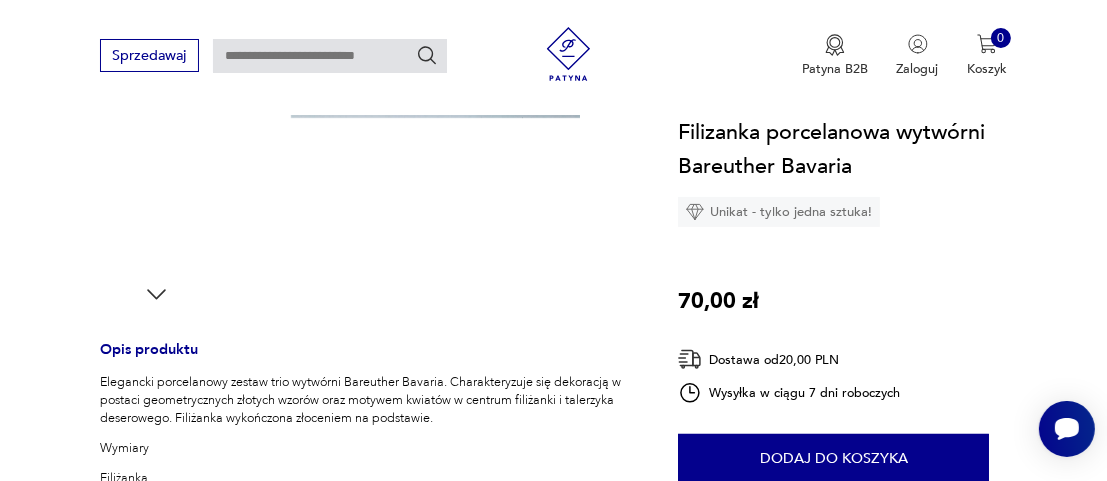 scroll, scrollTop: 600, scrollLeft: 0, axis: vertical 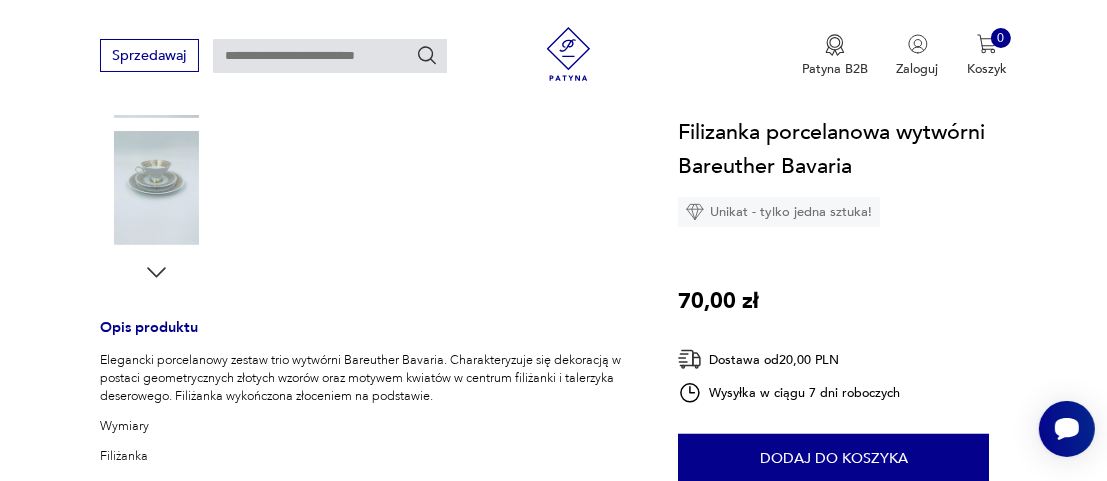click at bounding box center (157, 188) 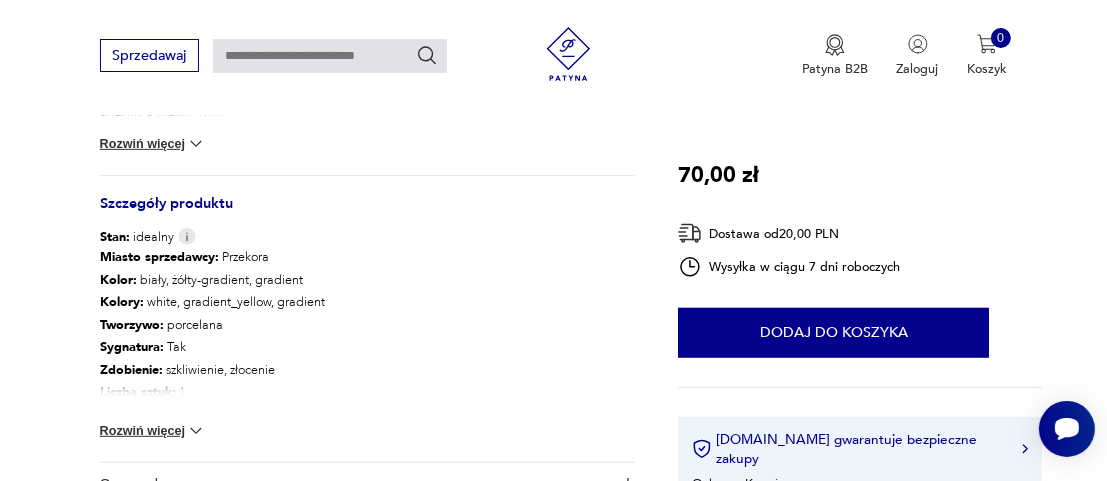 scroll, scrollTop: 1000, scrollLeft: 0, axis: vertical 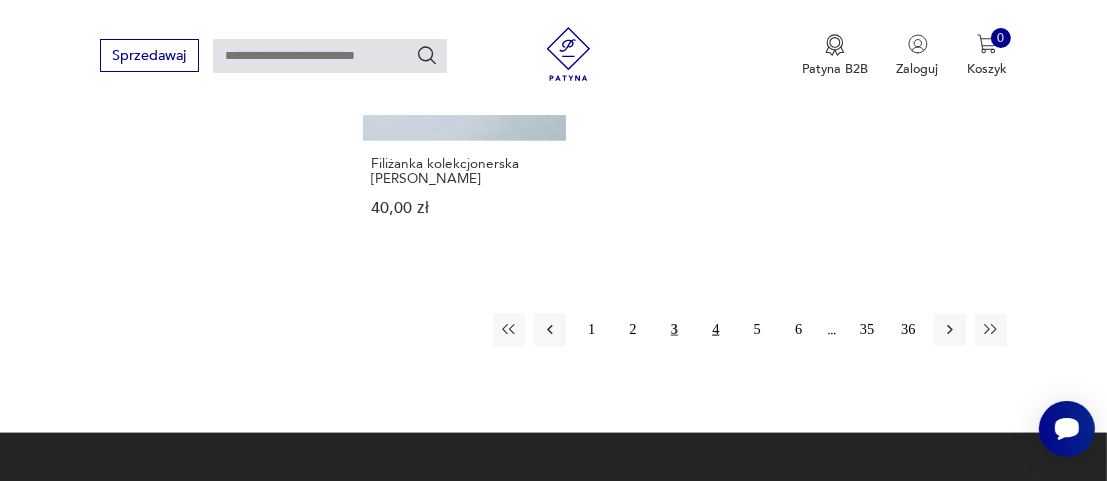 click on "4" at bounding box center (716, 330) 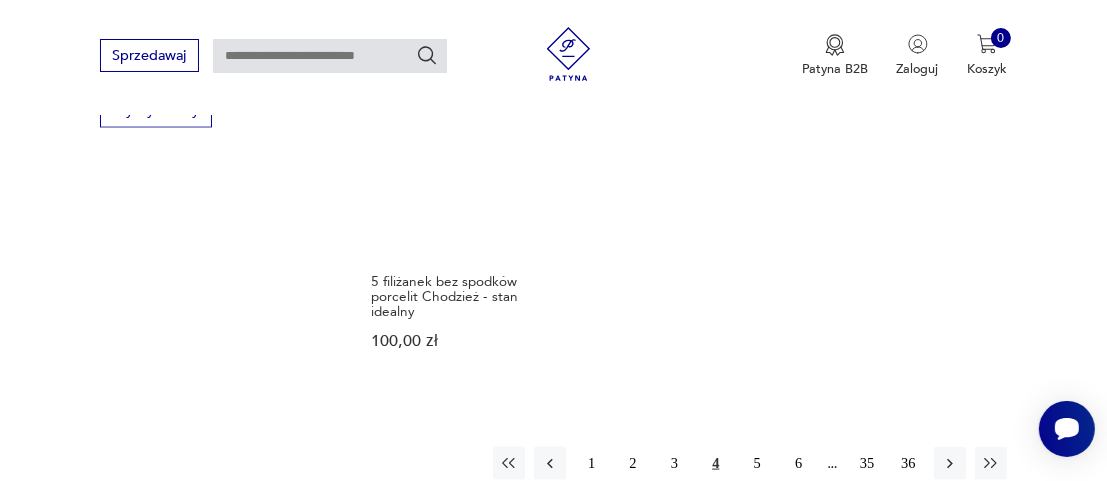 scroll, scrollTop: 2662, scrollLeft: 0, axis: vertical 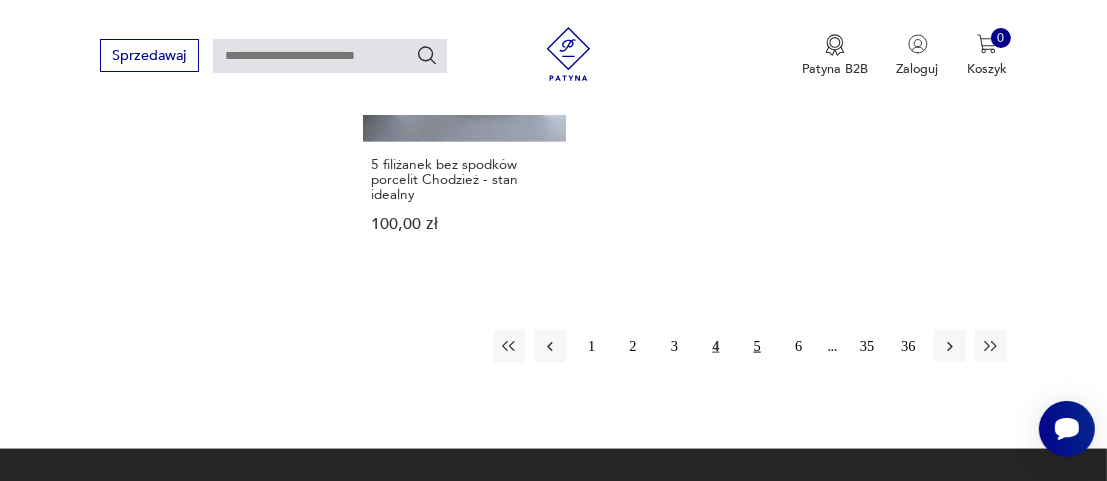 click on "5" at bounding box center (757, 346) 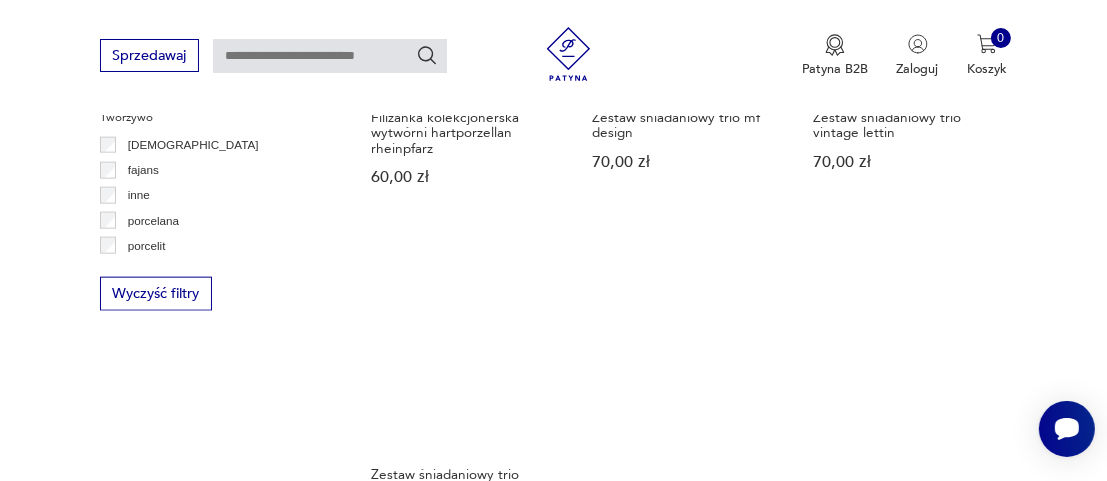 scroll, scrollTop: 2662, scrollLeft: 0, axis: vertical 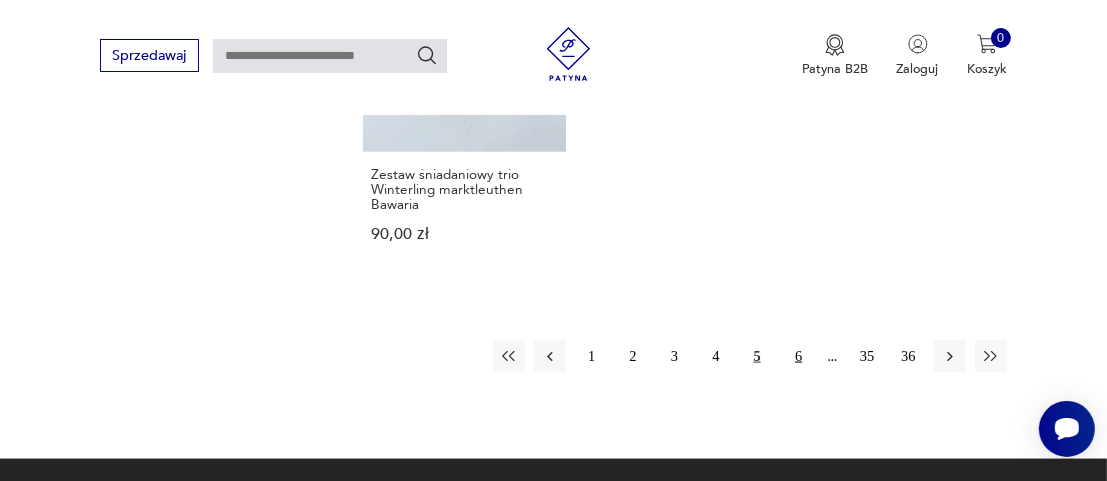 click on "6" at bounding box center [798, 356] 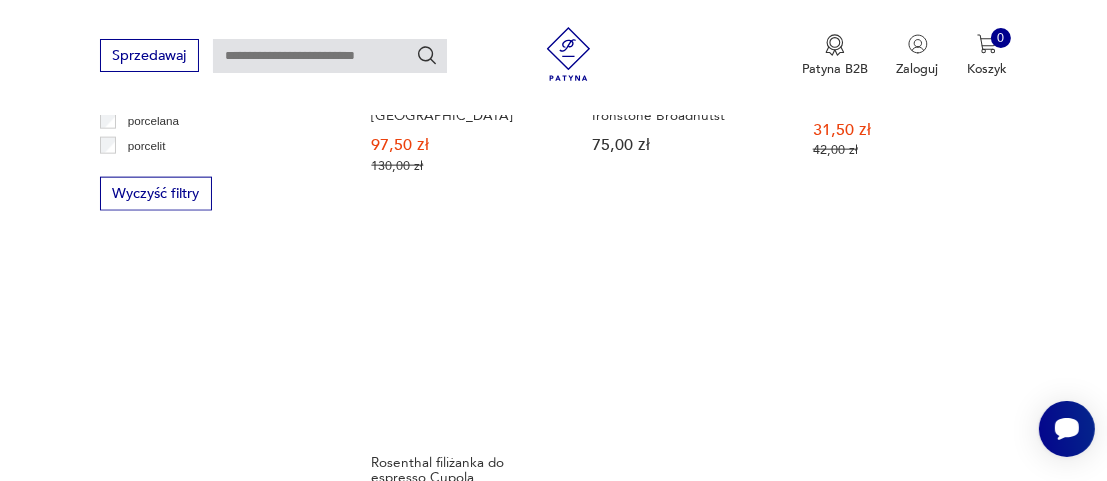 scroll, scrollTop: 2762, scrollLeft: 0, axis: vertical 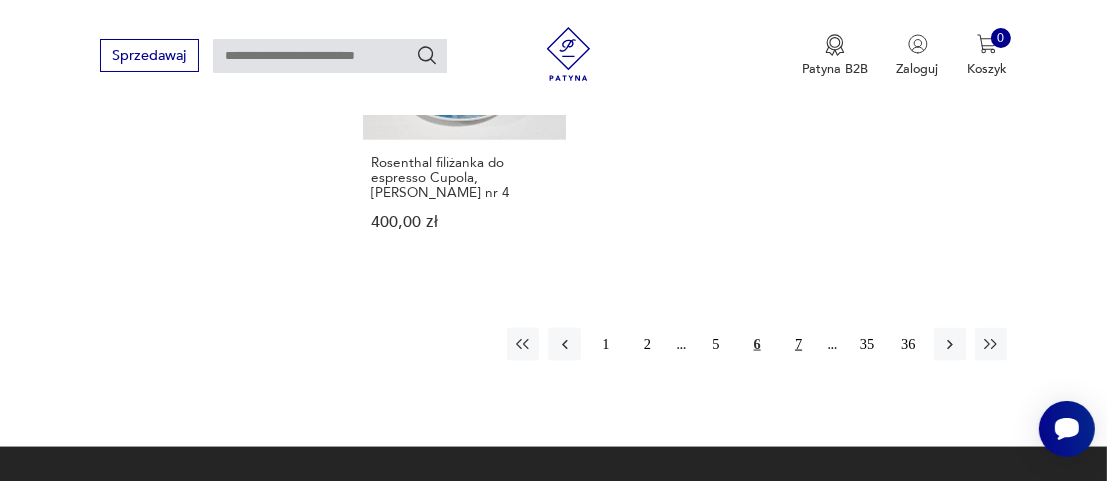 click on "7" at bounding box center [798, 344] 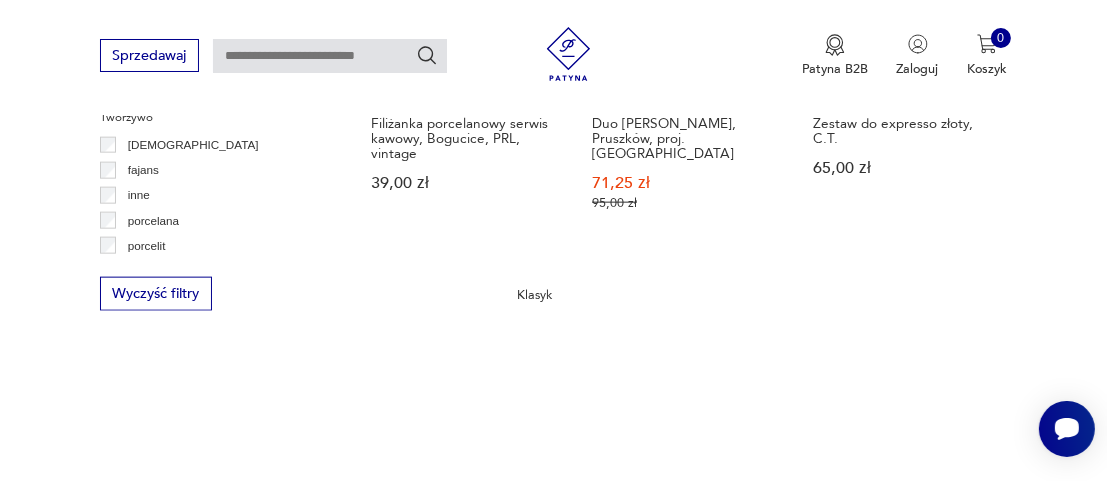 scroll, scrollTop: 2762, scrollLeft: 0, axis: vertical 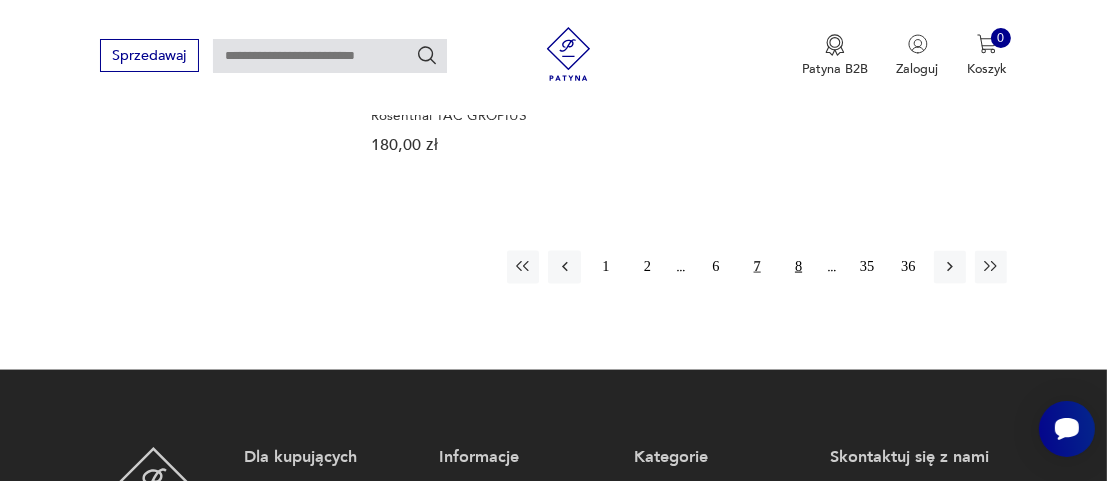 click on "8" at bounding box center [798, 267] 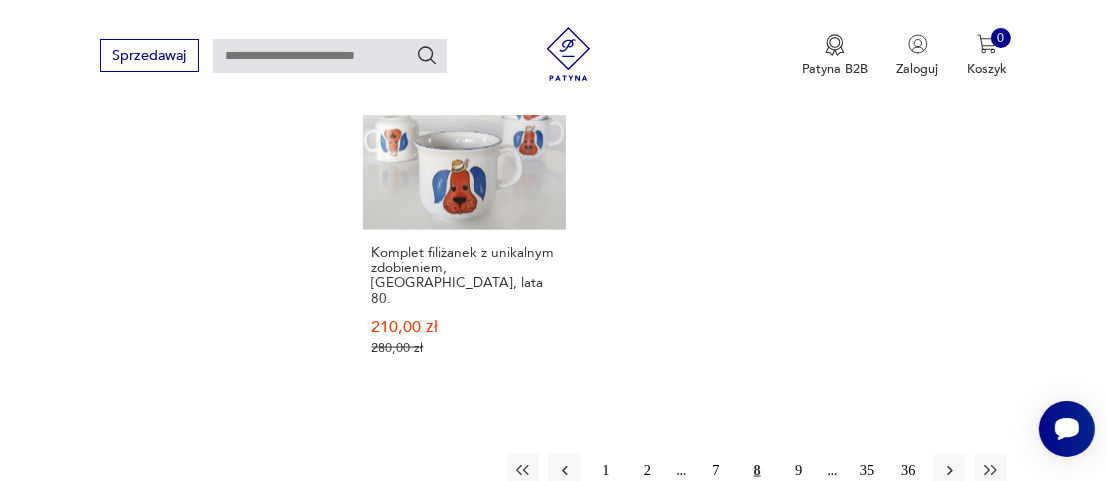 scroll, scrollTop: 2762, scrollLeft: 0, axis: vertical 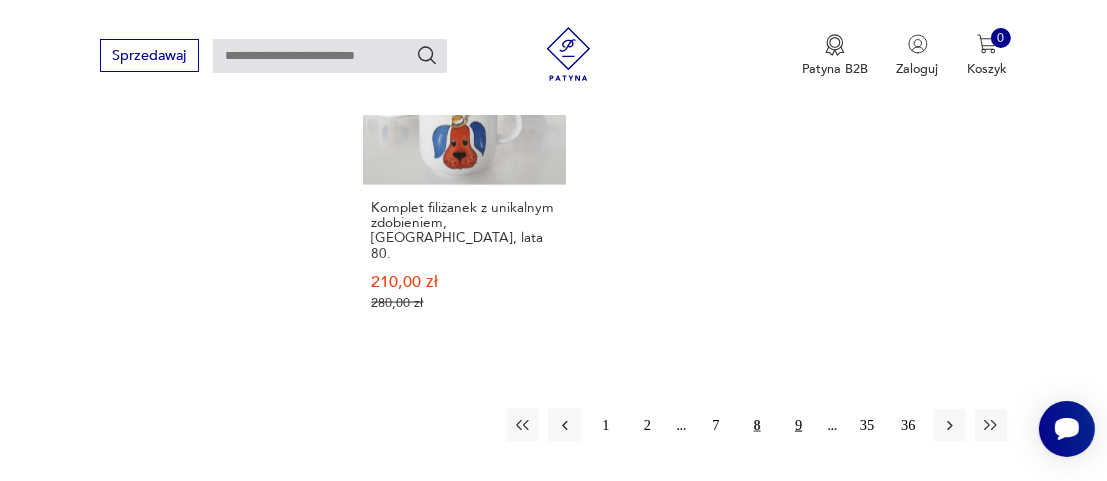 click on "9" at bounding box center (798, 425) 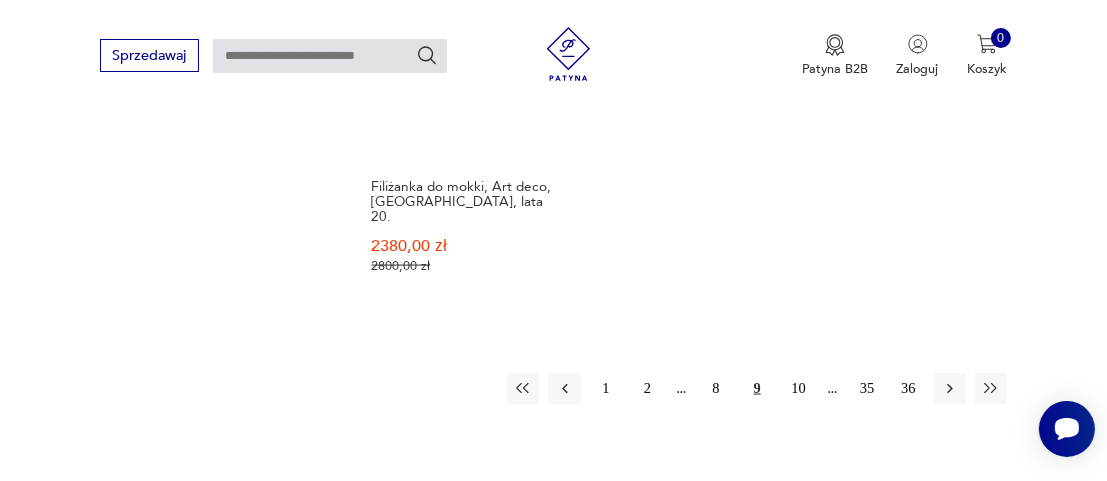 scroll, scrollTop: 2862, scrollLeft: 0, axis: vertical 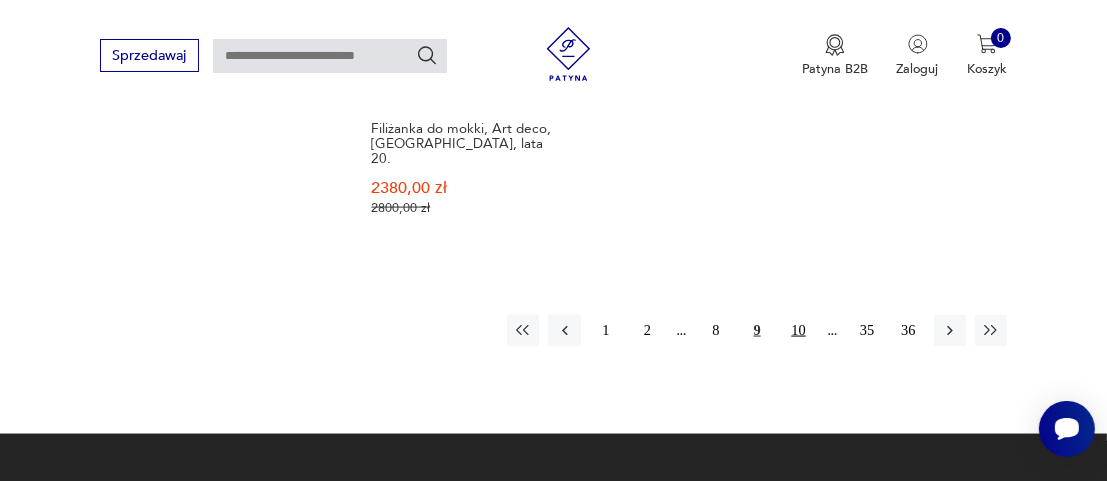 click on "10" at bounding box center [798, 331] 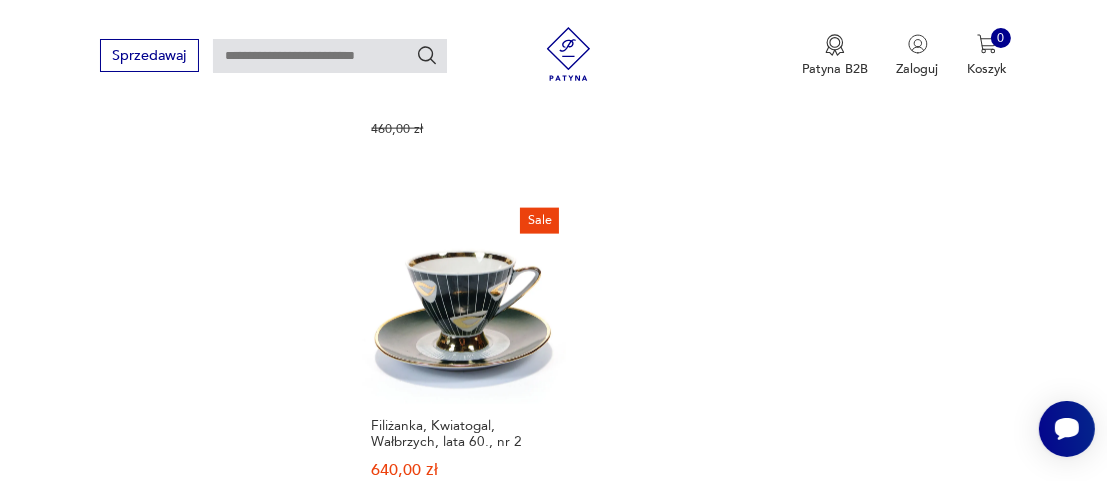 scroll, scrollTop: 2662, scrollLeft: 0, axis: vertical 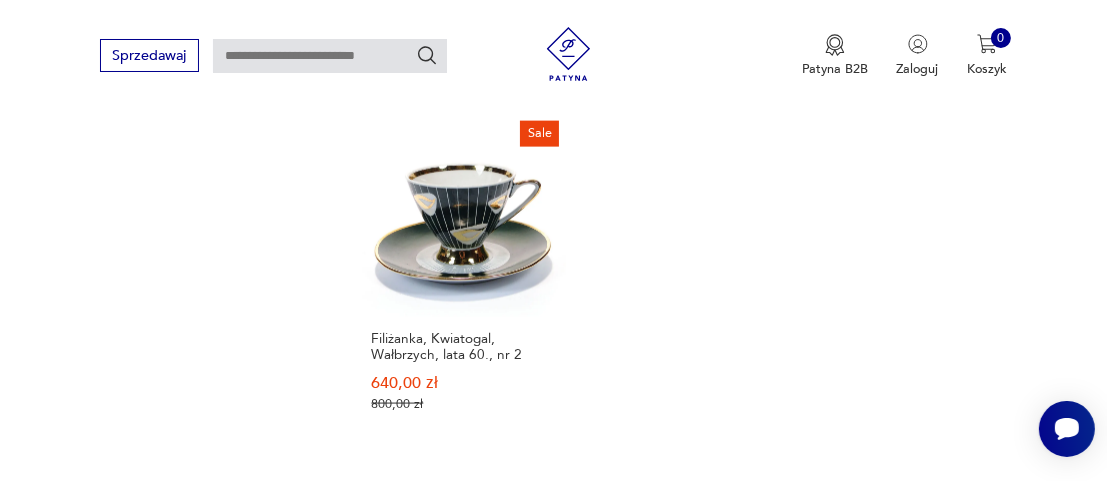 click on "11" at bounding box center (798, 526) 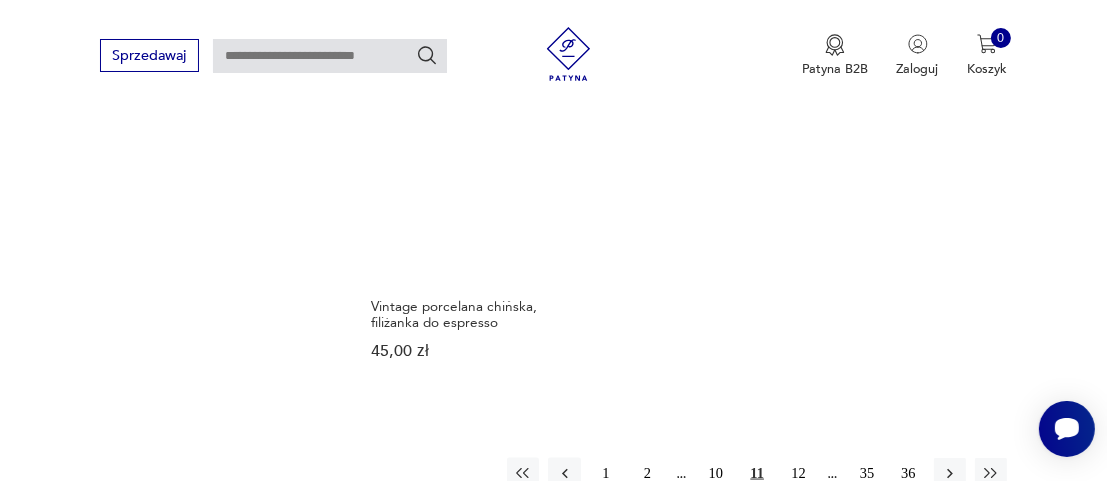 scroll, scrollTop: 2762, scrollLeft: 0, axis: vertical 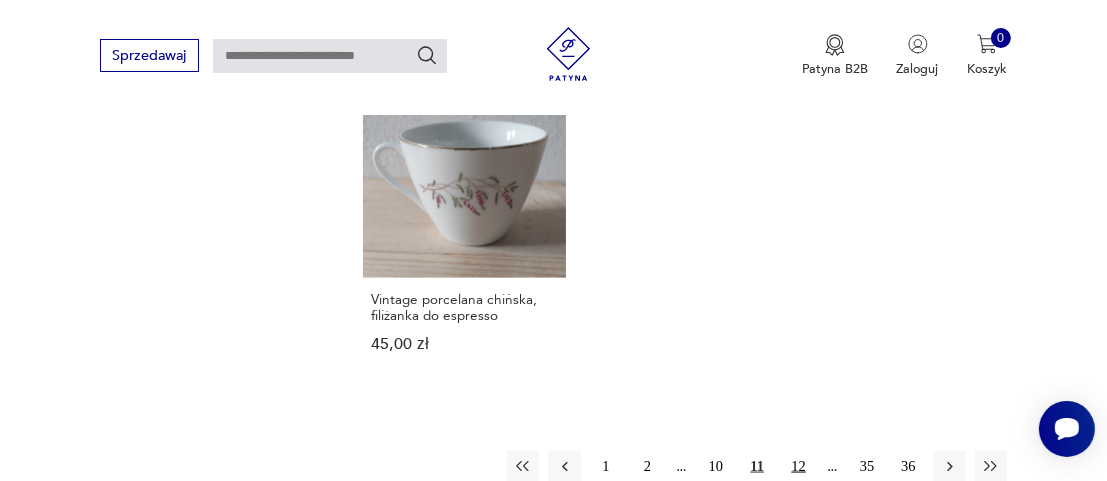 click on "12" at bounding box center (798, 467) 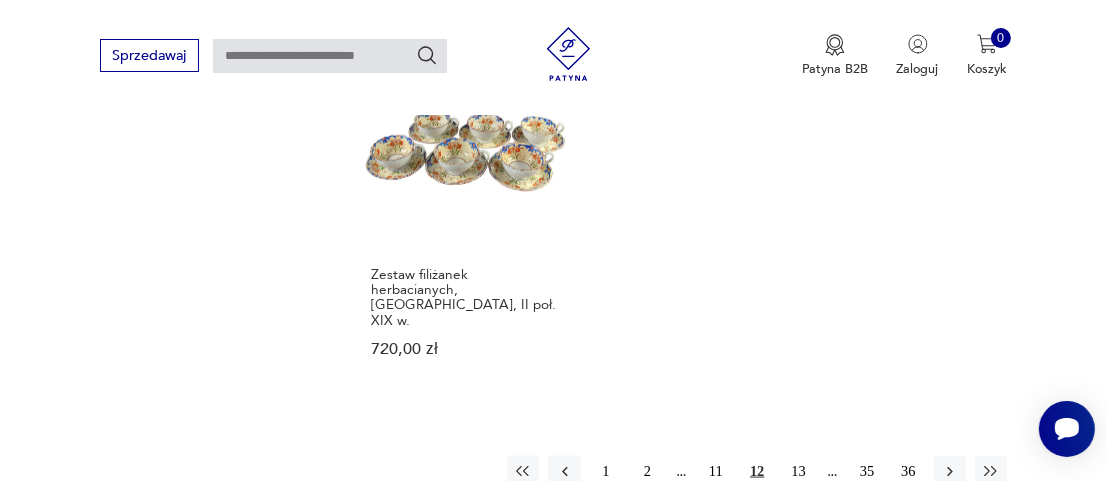 scroll, scrollTop: 2662, scrollLeft: 0, axis: vertical 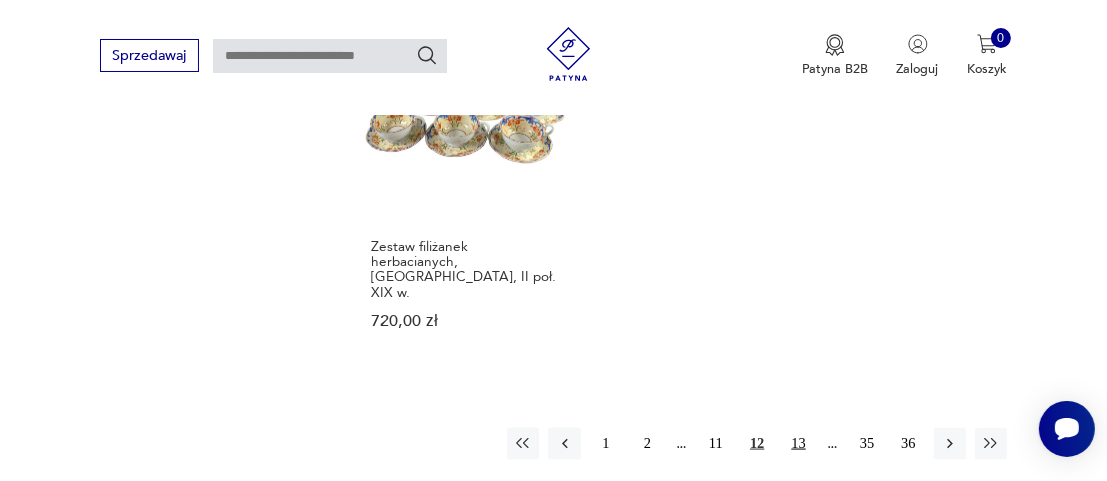 click on "13" at bounding box center [798, 444] 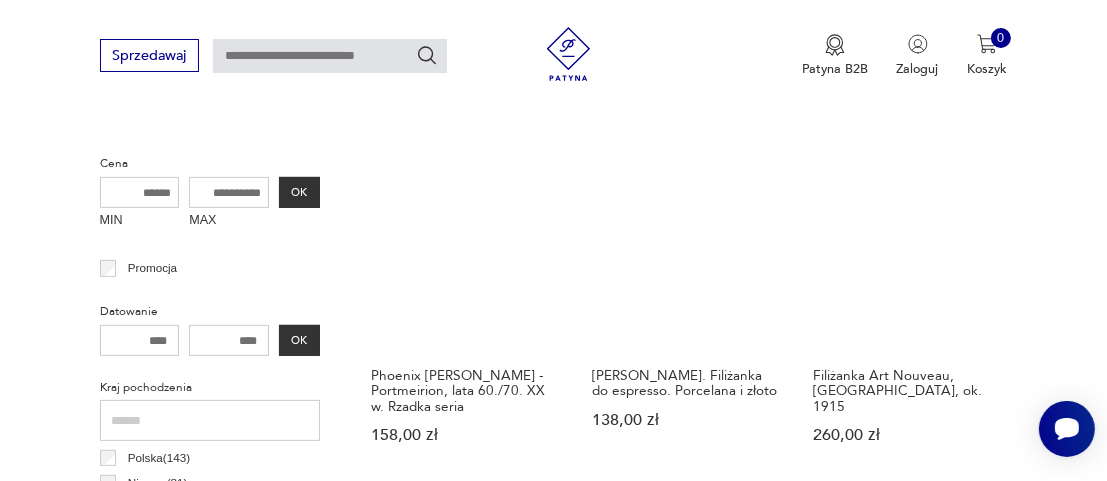 scroll, scrollTop: 662, scrollLeft: 0, axis: vertical 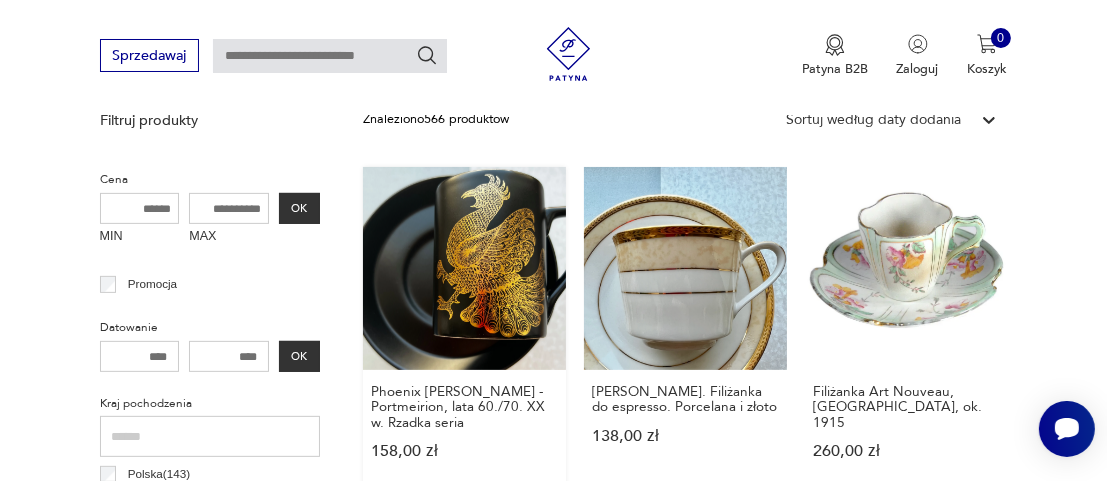 click on "Phoenix [PERSON_NAME] - Portmeirion, lata 60./70. XX w. Rzadka seria 158,00 zł" at bounding box center [464, 331] 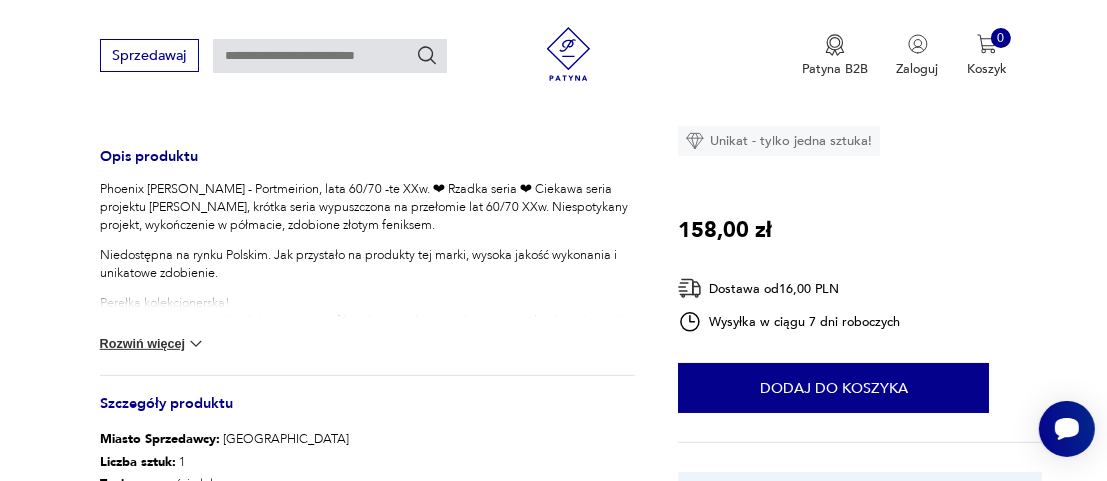 scroll, scrollTop: 800, scrollLeft: 0, axis: vertical 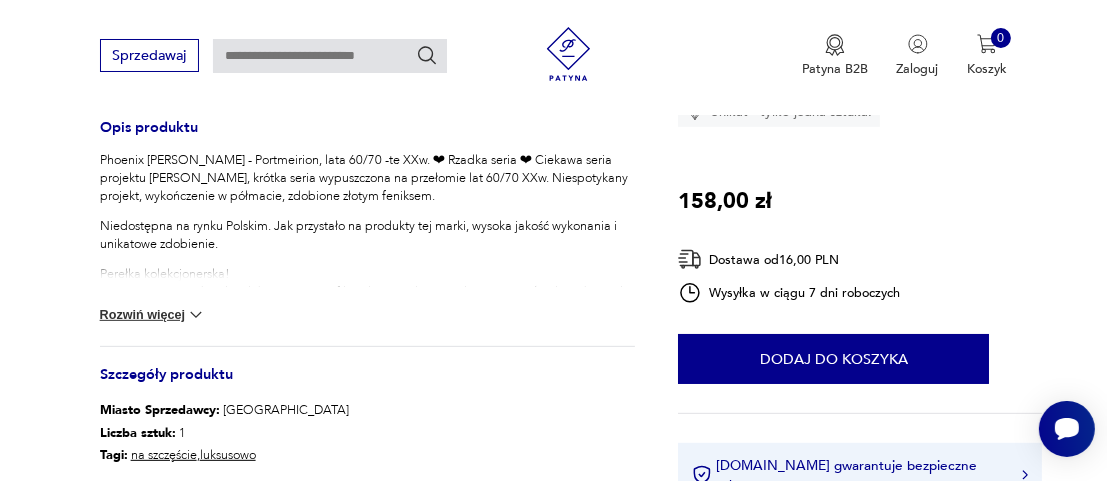 click at bounding box center [196, 315] 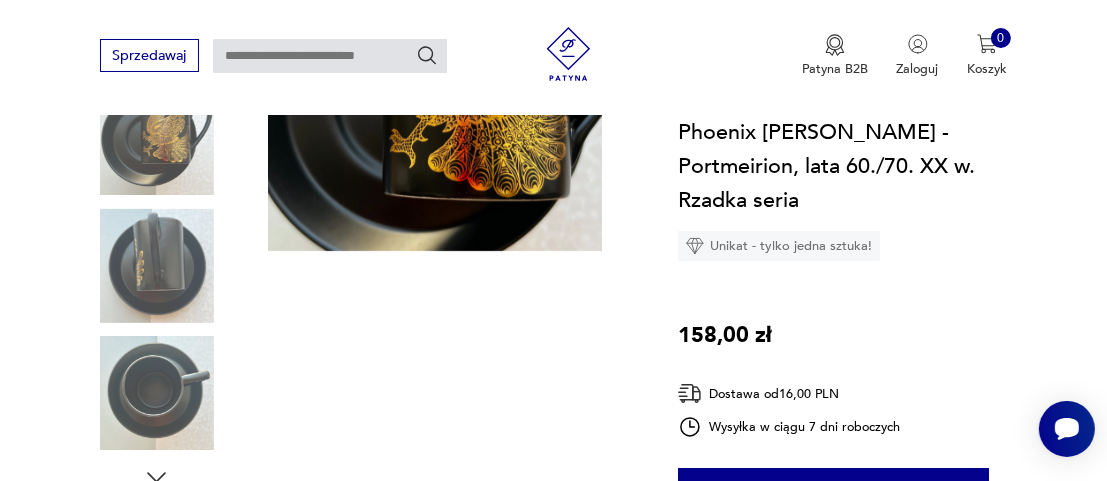 scroll, scrollTop: 400, scrollLeft: 0, axis: vertical 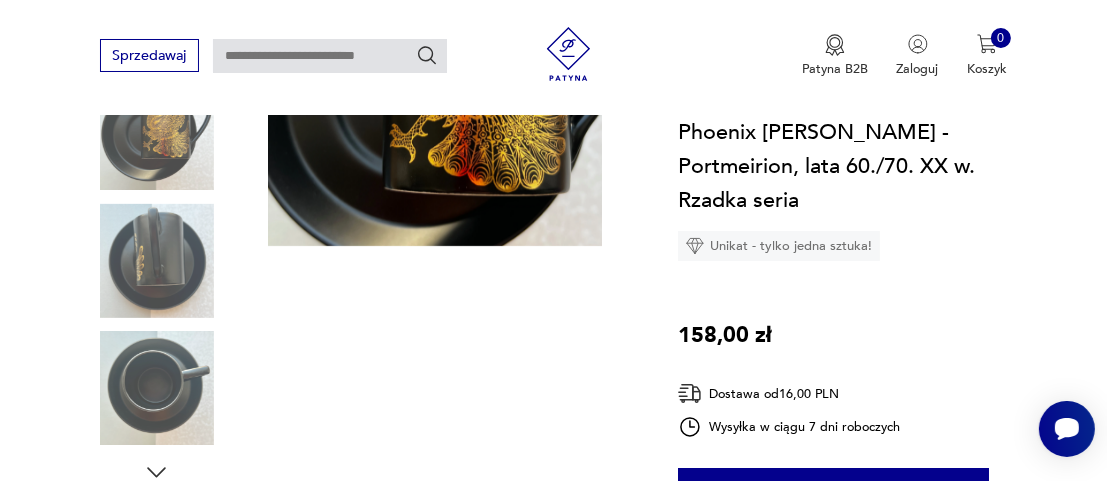 click at bounding box center [157, 261] 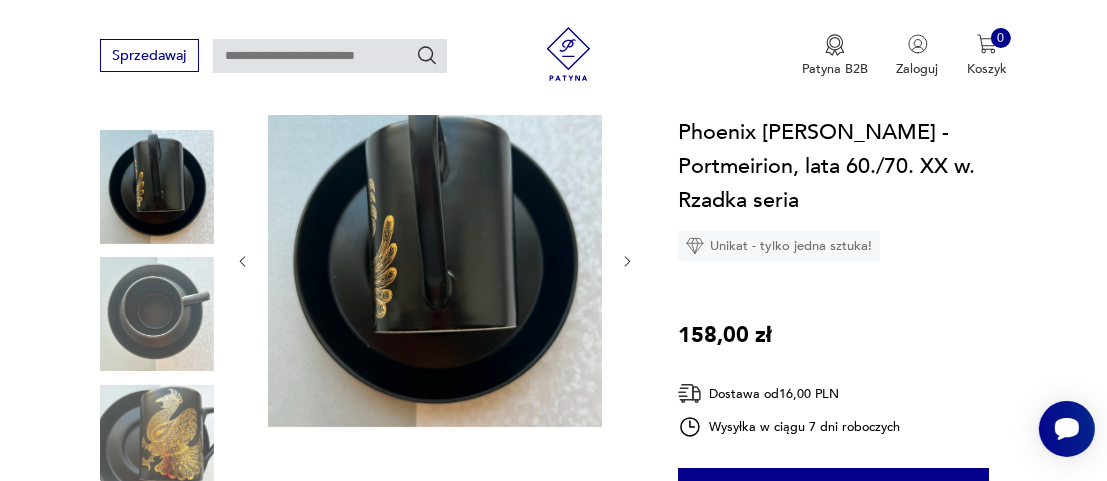 scroll, scrollTop: 200, scrollLeft: 0, axis: vertical 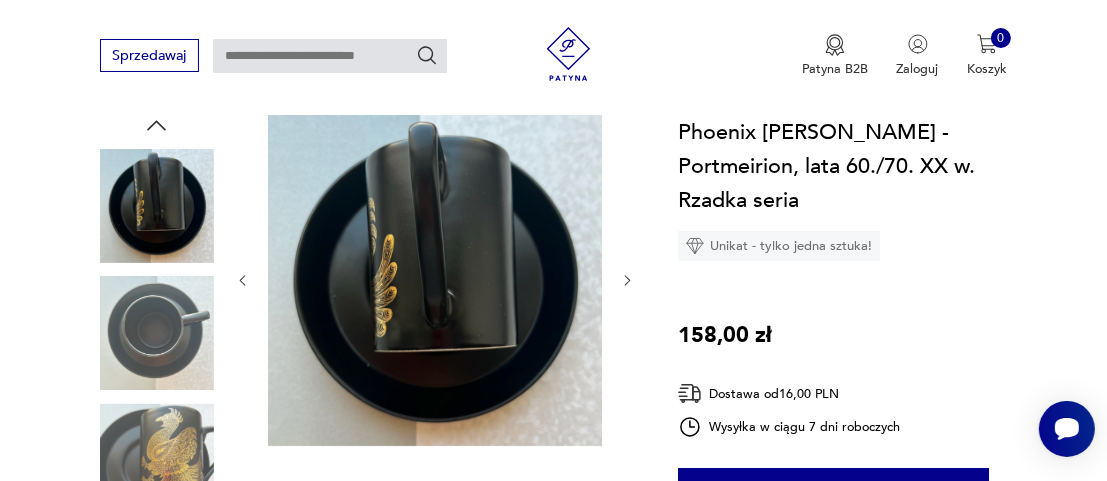 click at bounding box center [435, 279] 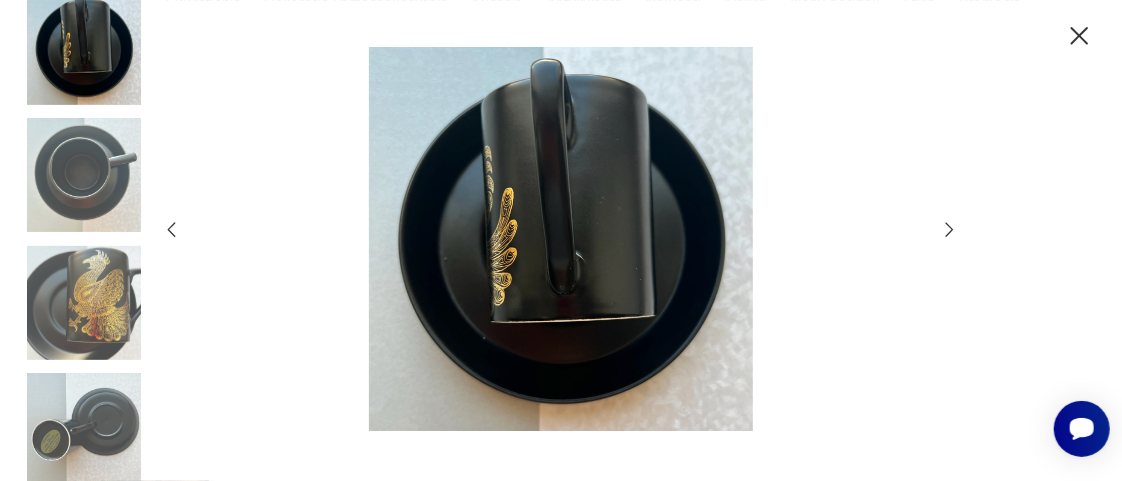 click at bounding box center (561, 239) 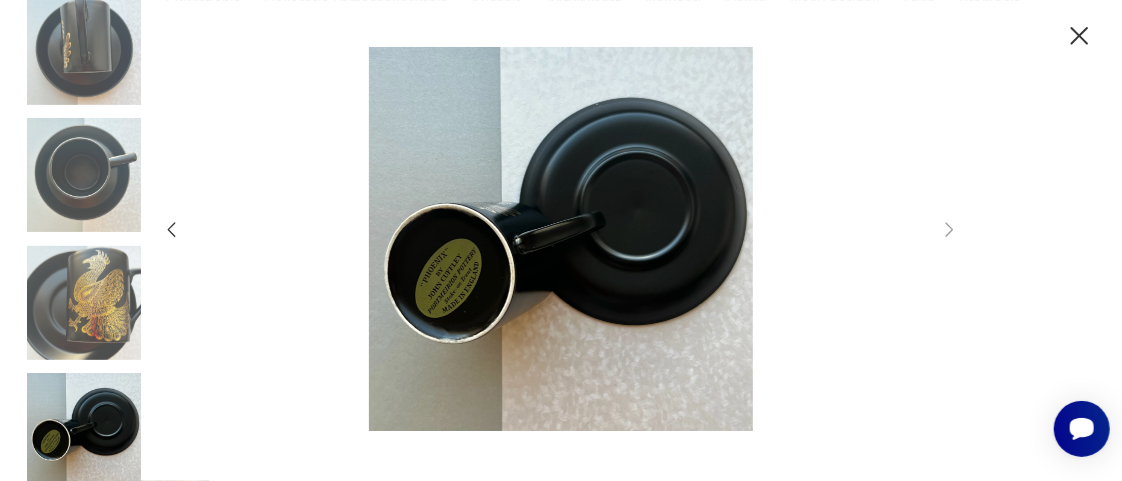 click at bounding box center (84, 175) 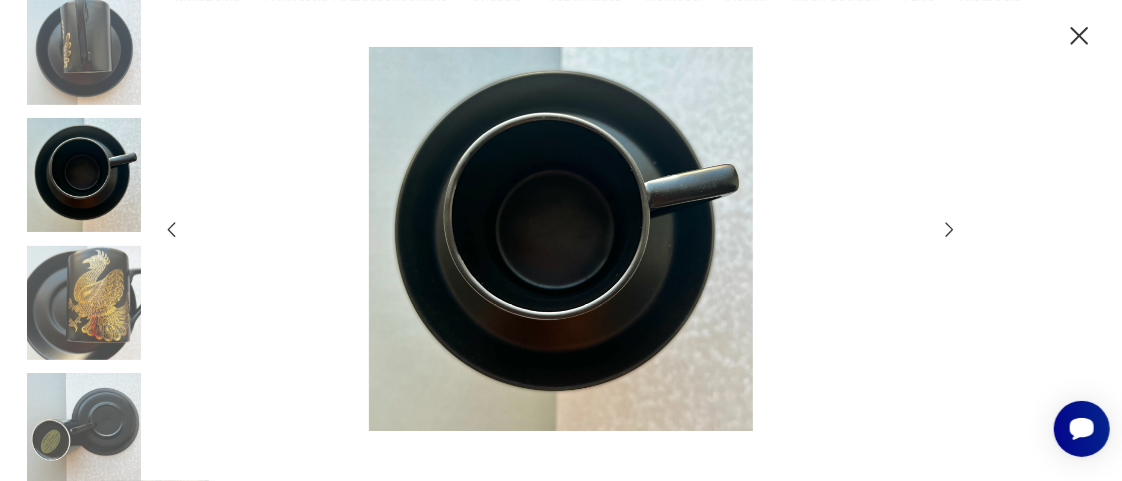 click at bounding box center (84, 48) 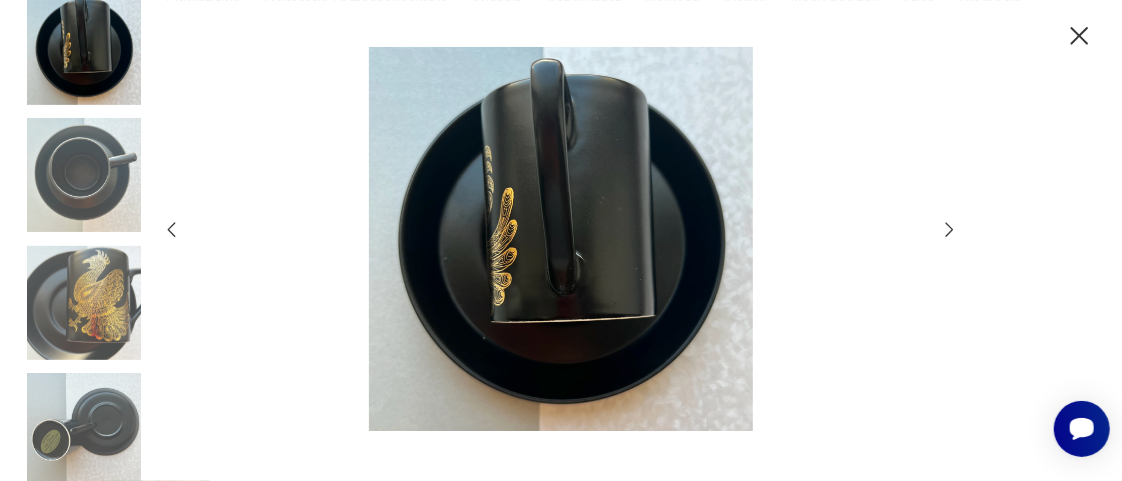 click at bounding box center [84, 175] 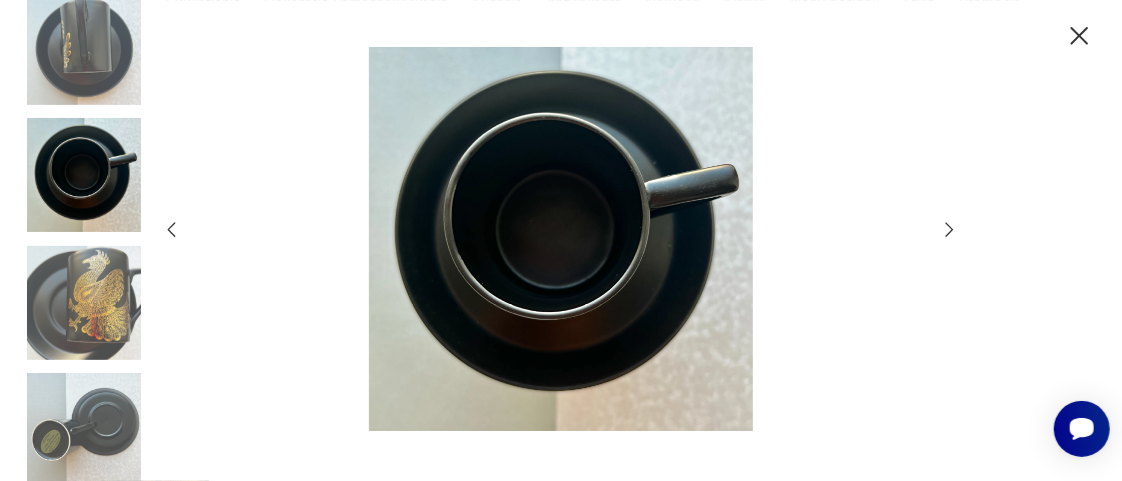 click 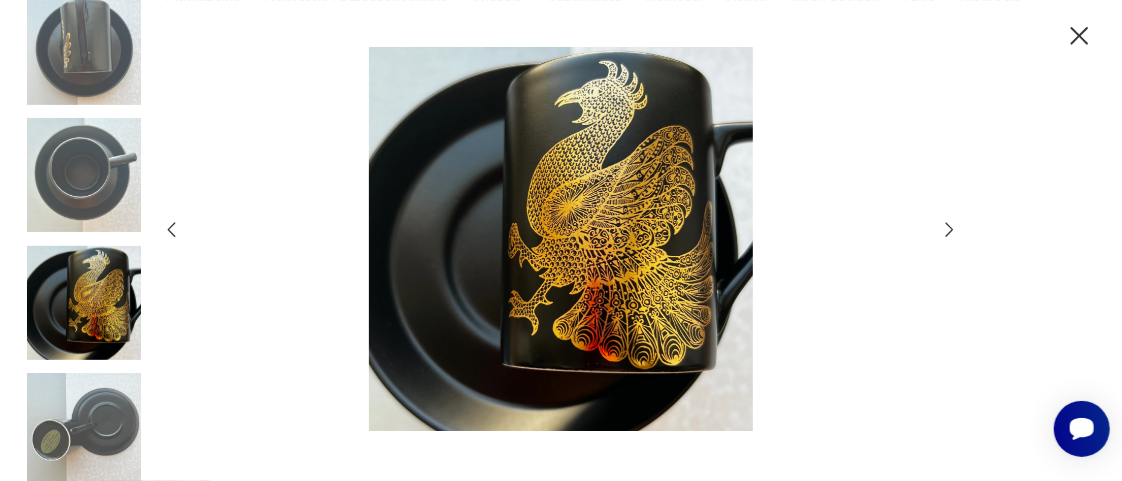 click 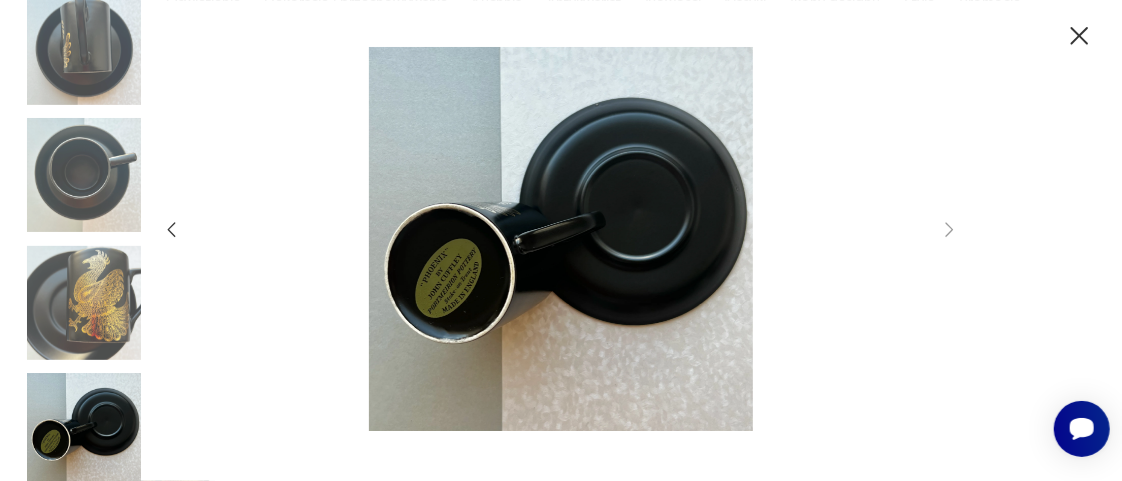 click 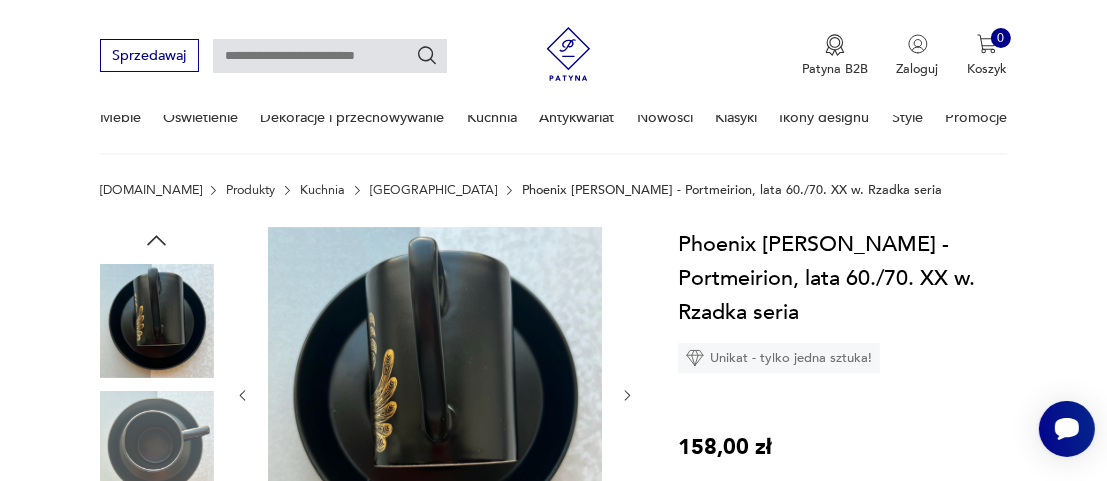 scroll, scrollTop: 200, scrollLeft: 0, axis: vertical 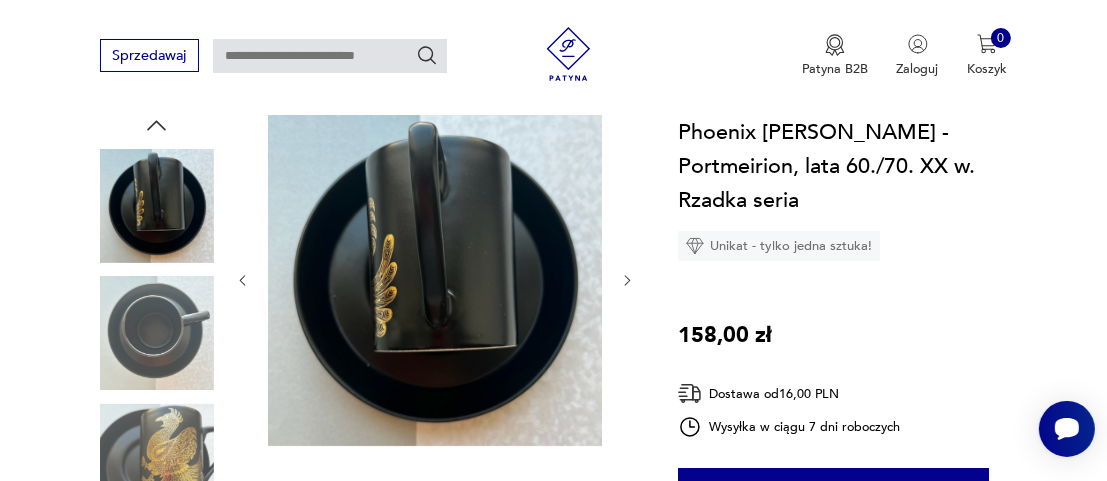 click at bounding box center (157, 206) 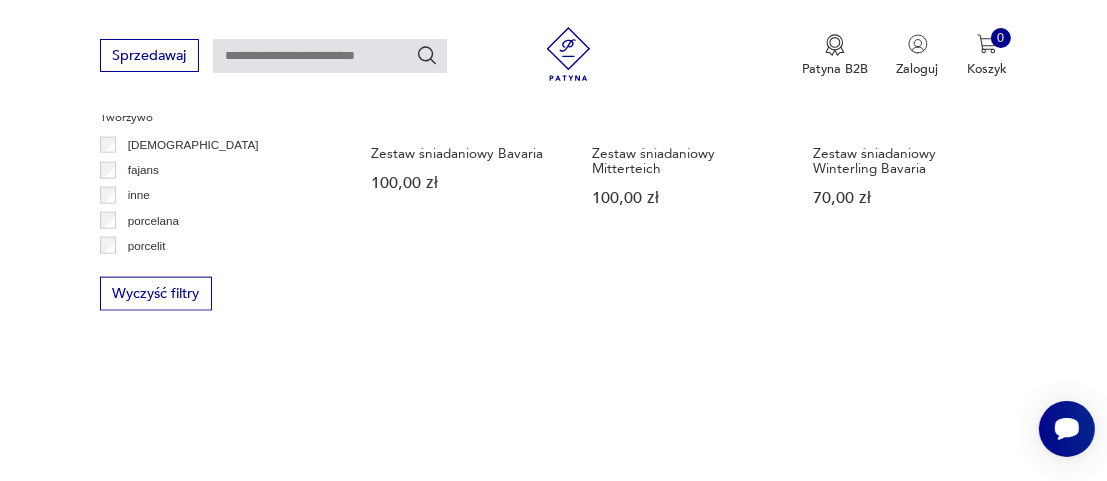 scroll, scrollTop: 2662, scrollLeft: 0, axis: vertical 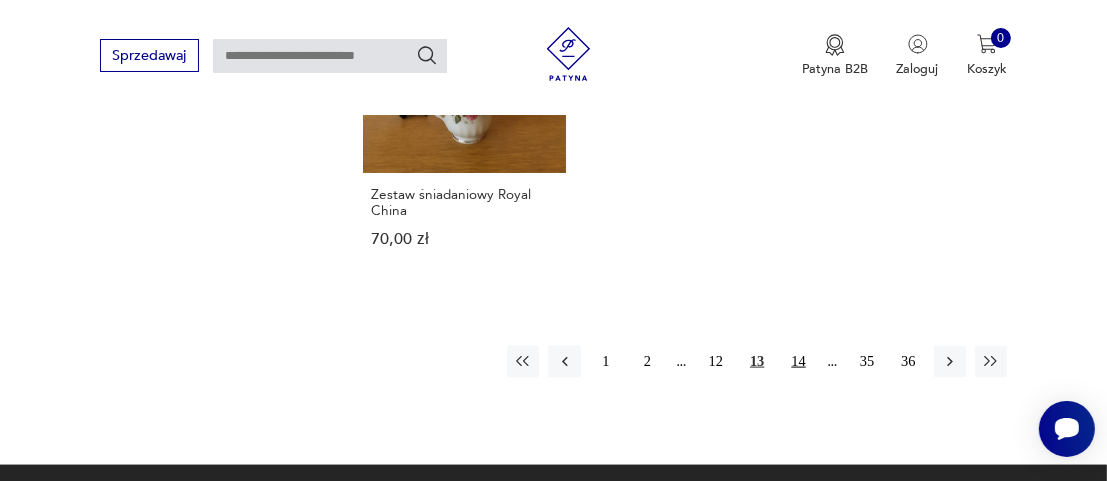 click on "14" at bounding box center [798, 362] 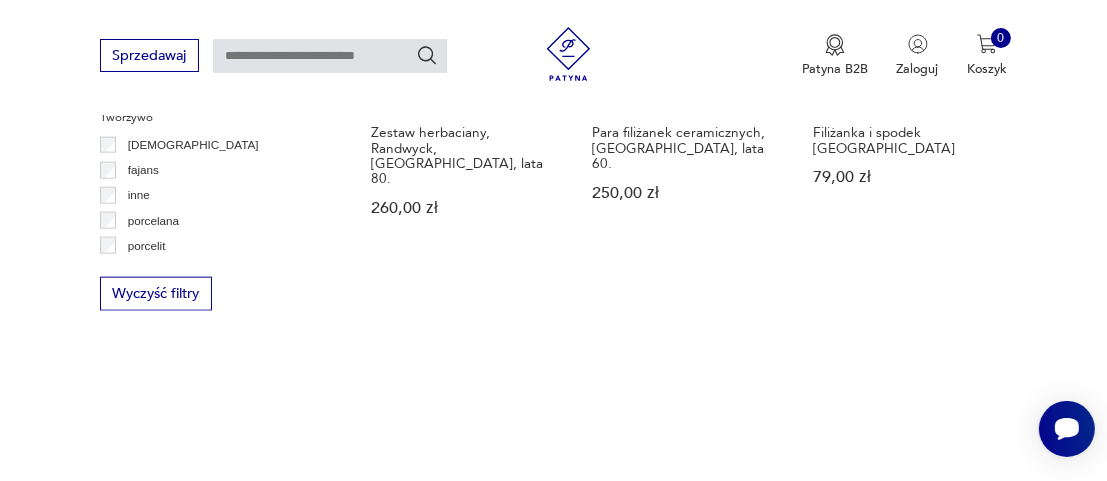 scroll, scrollTop: 2762, scrollLeft: 0, axis: vertical 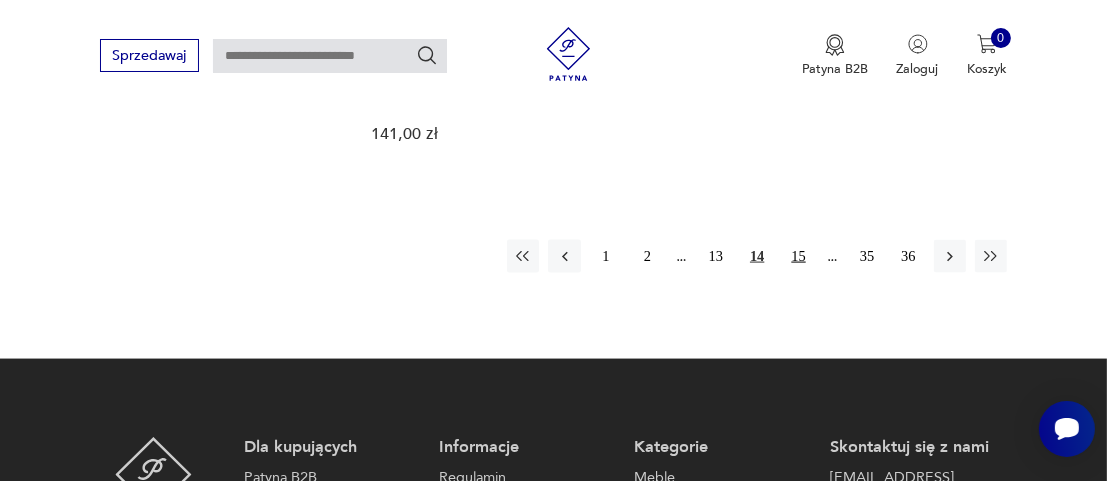 click on "15" at bounding box center (798, 256) 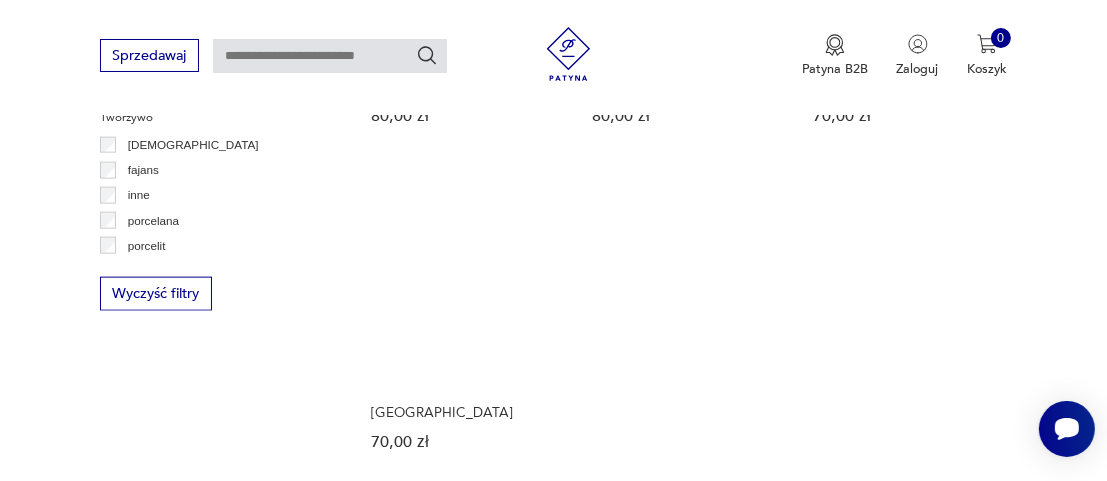 scroll, scrollTop: 2662, scrollLeft: 0, axis: vertical 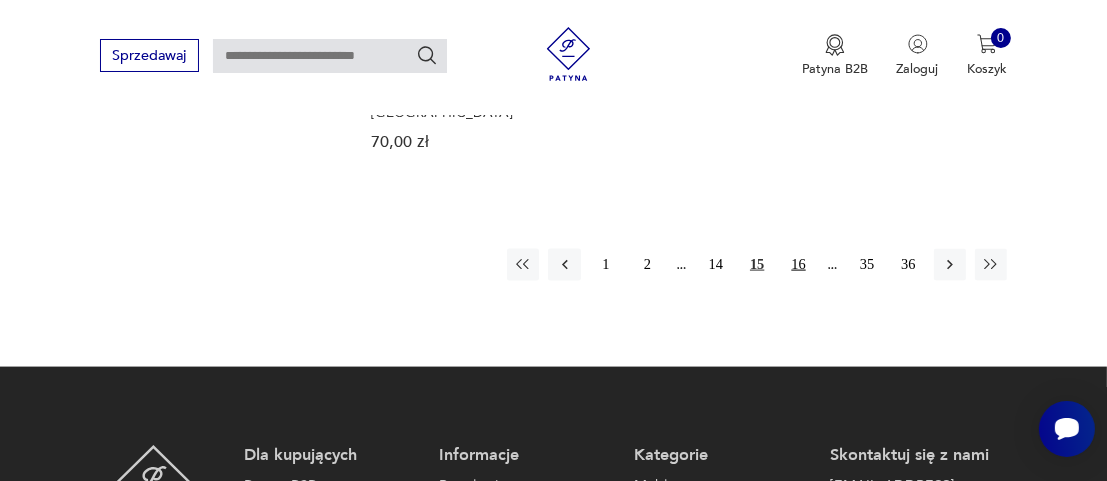 click on "16" at bounding box center (798, 265) 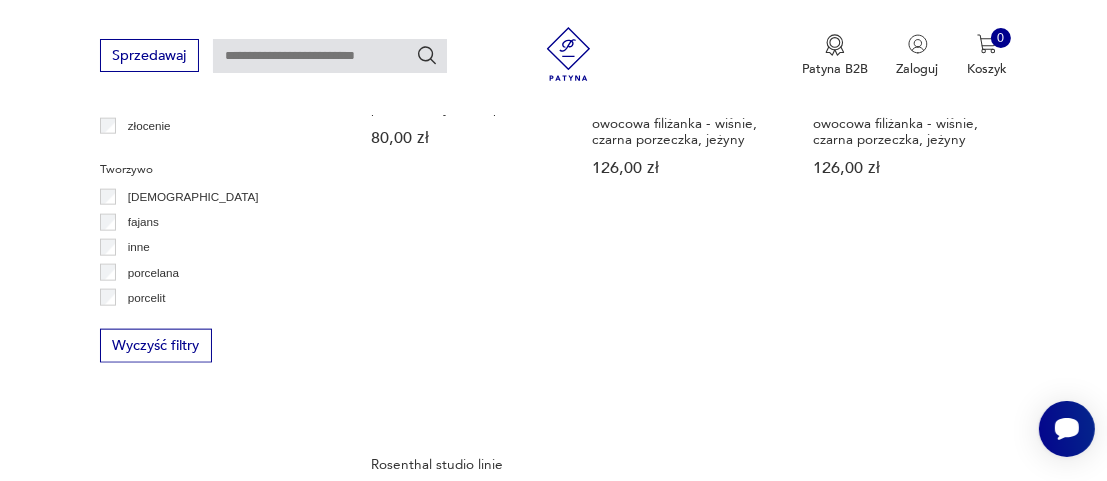 scroll, scrollTop: 2462, scrollLeft: 0, axis: vertical 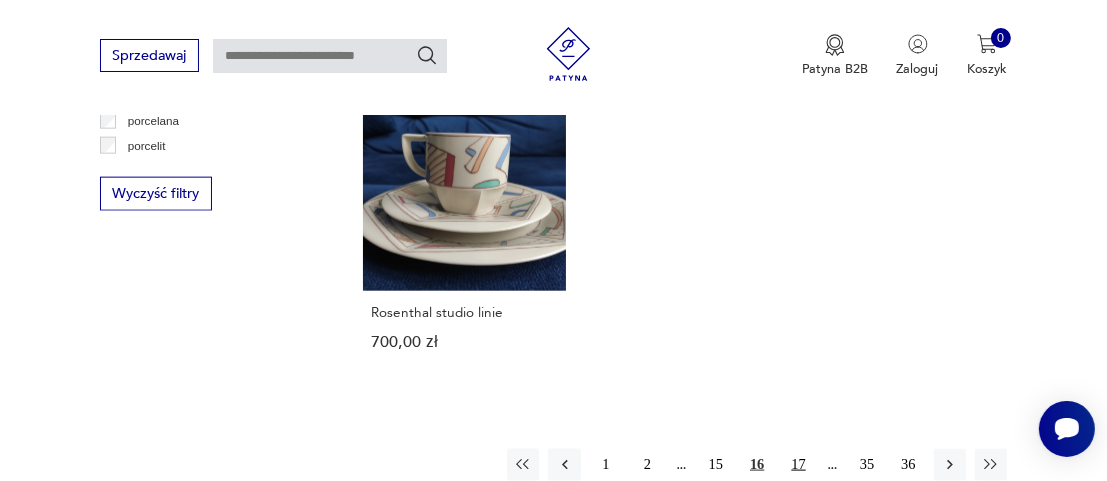 click on "17" at bounding box center [798, 465] 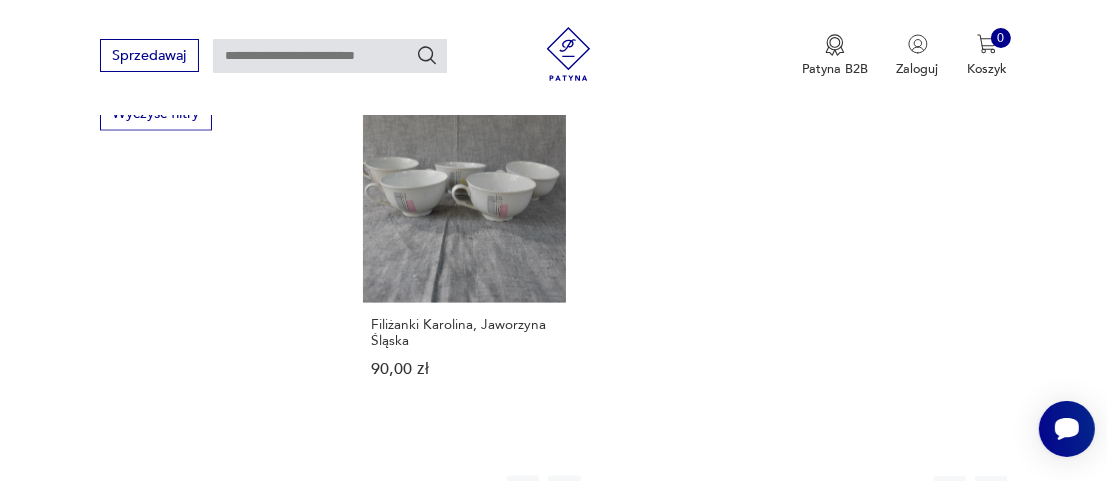 scroll, scrollTop: 2662, scrollLeft: 0, axis: vertical 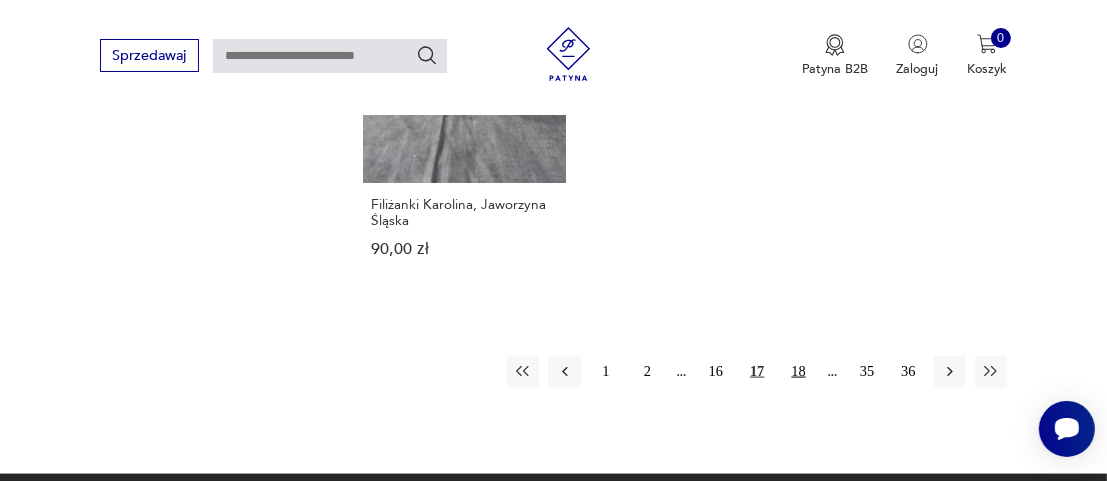 click on "18" at bounding box center [798, 372] 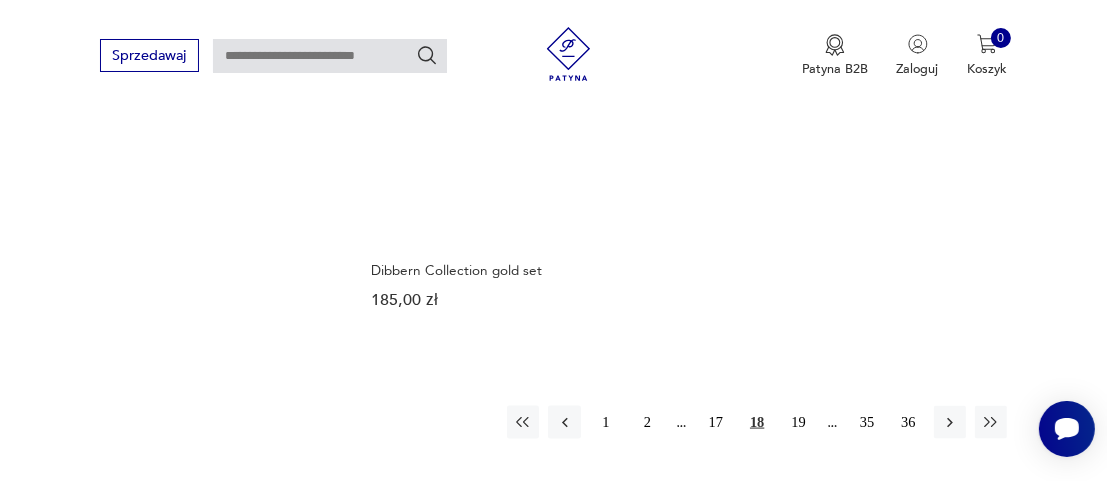 scroll, scrollTop: 2662, scrollLeft: 0, axis: vertical 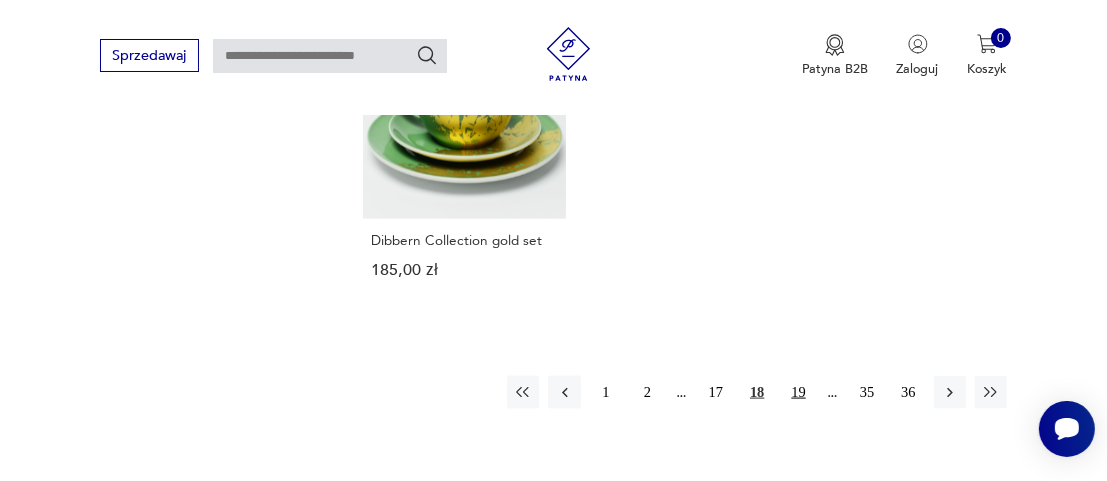 click on "19" at bounding box center (798, 392) 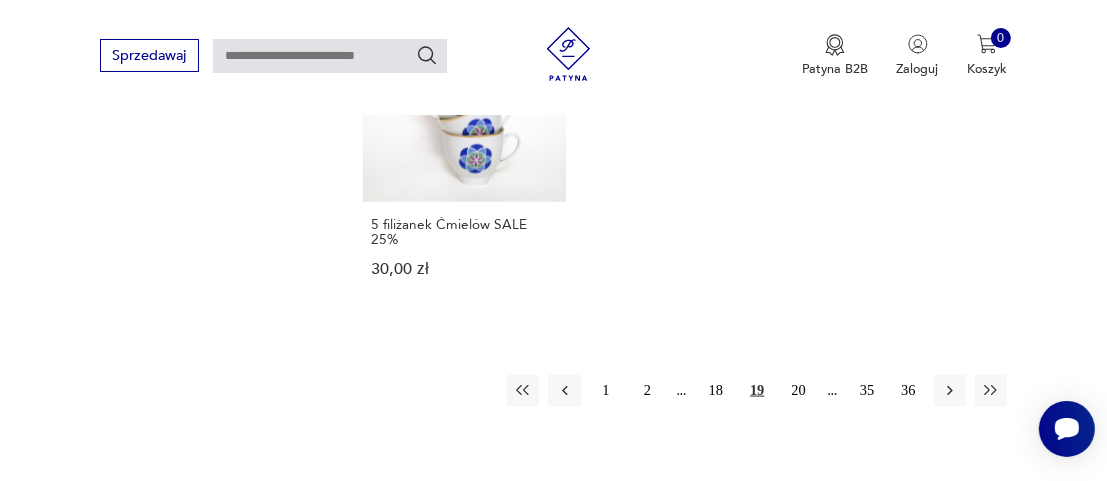 scroll, scrollTop: 2762, scrollLeft: 0, axis: vertical 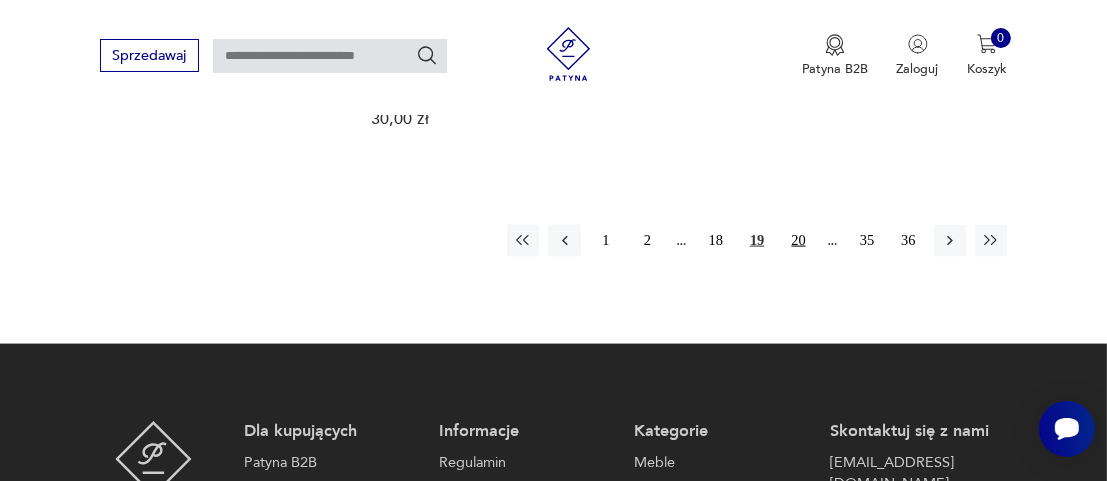 click on "20" at bounding box center [798, 241] 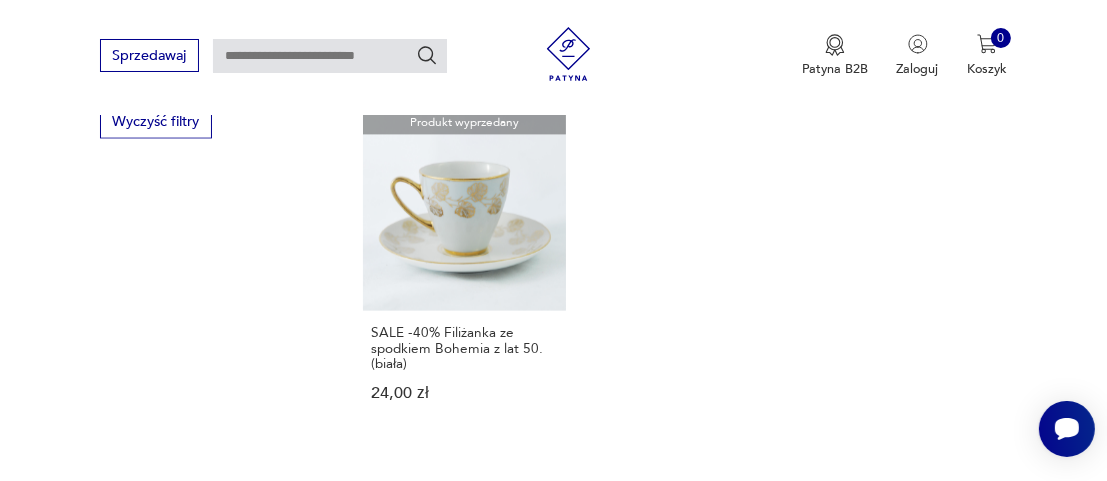 scroll, scrollTop: 2562, scrollLeft: 0, axis: vertical 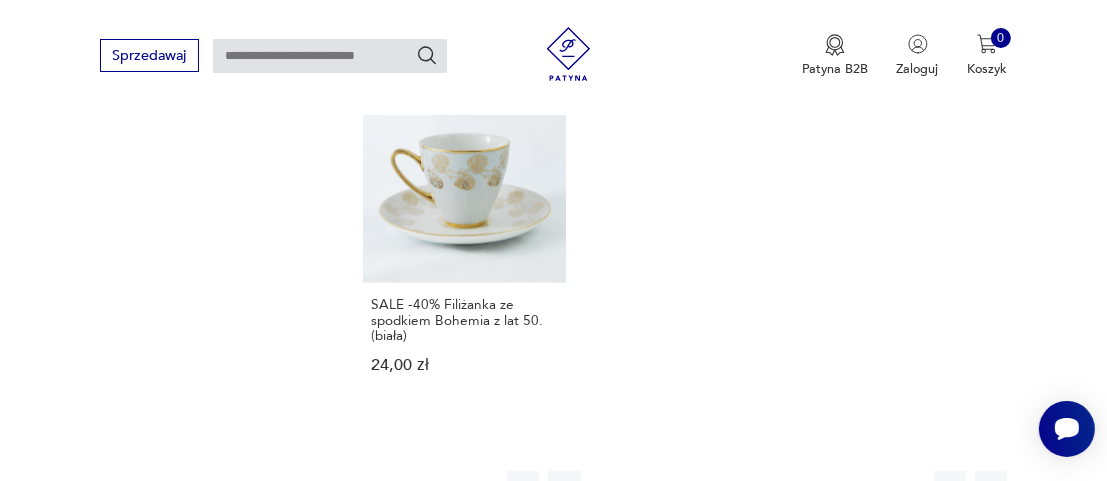 drag, startPoint x: 801, startPoint y: 454, endPoint x: 721, endPoint y: 467, distance: 81.04937 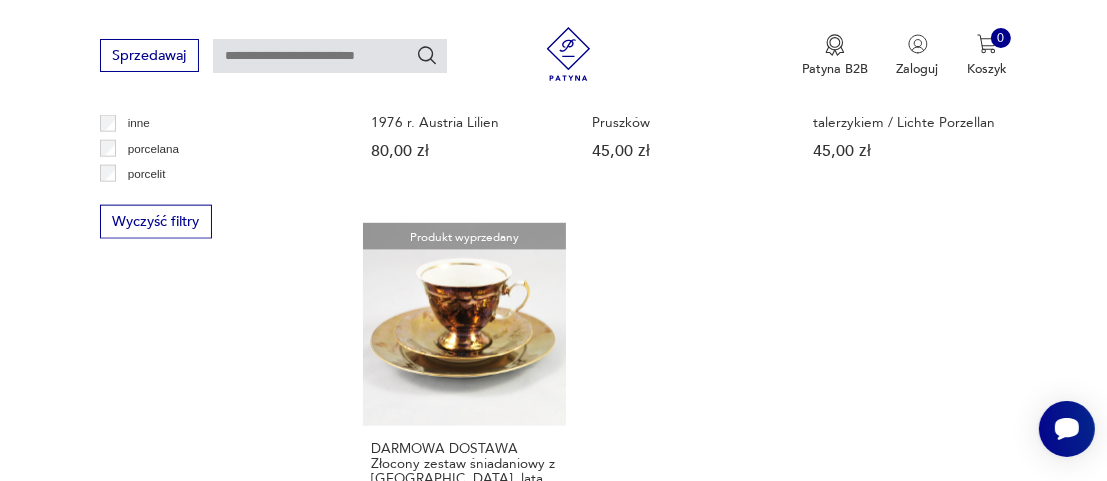 scroll, scrollTop: 2462, scrollLeft: 0, axis: vertical 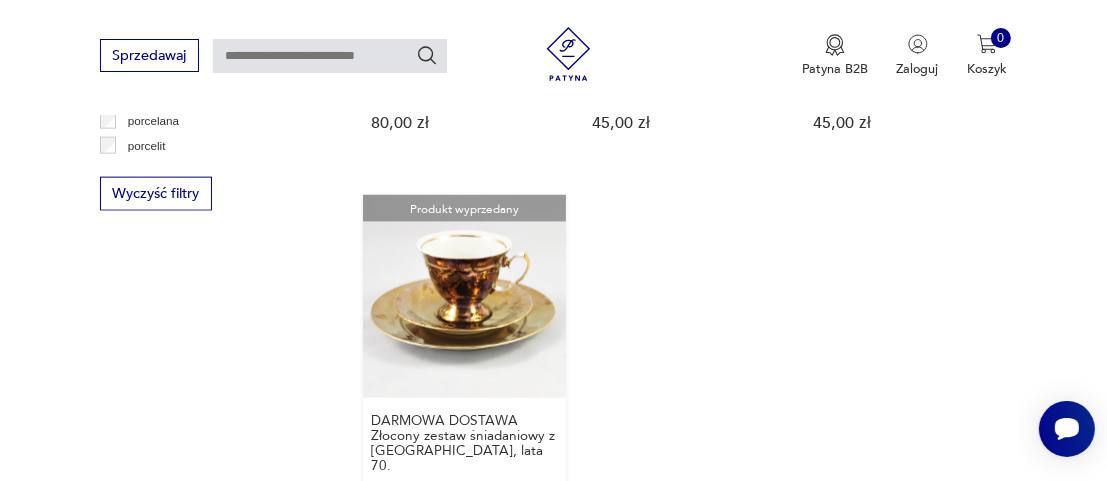 click on "Produkt wyprzedany DARMOWA DOSTAWA Złocony zestaw śniadaniowy z [GEOGRAPHIC_DATA], lata 70. 50,00 zł" at bounding box center [464, 366] 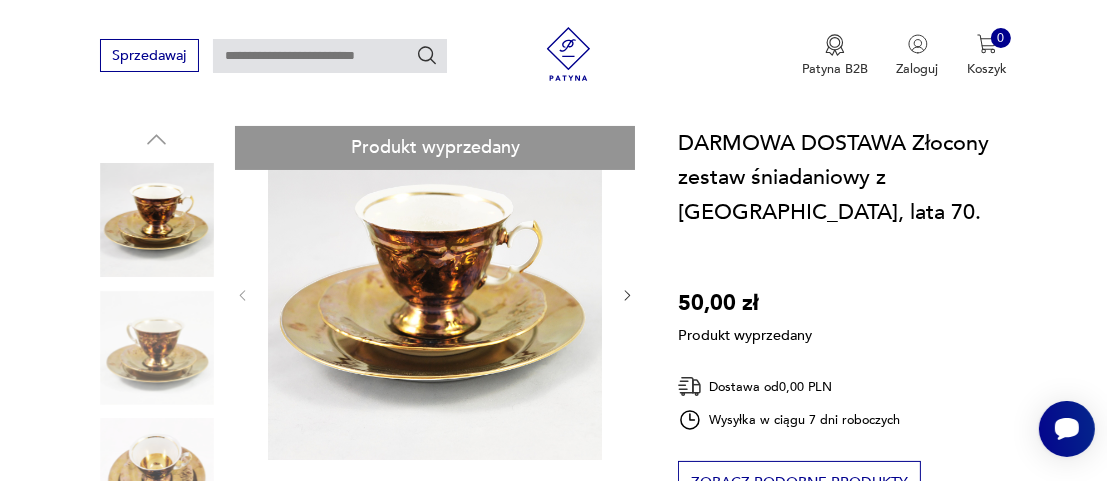 scroll, scrollTop: 300, scrollLeft: 0, axis: vertical 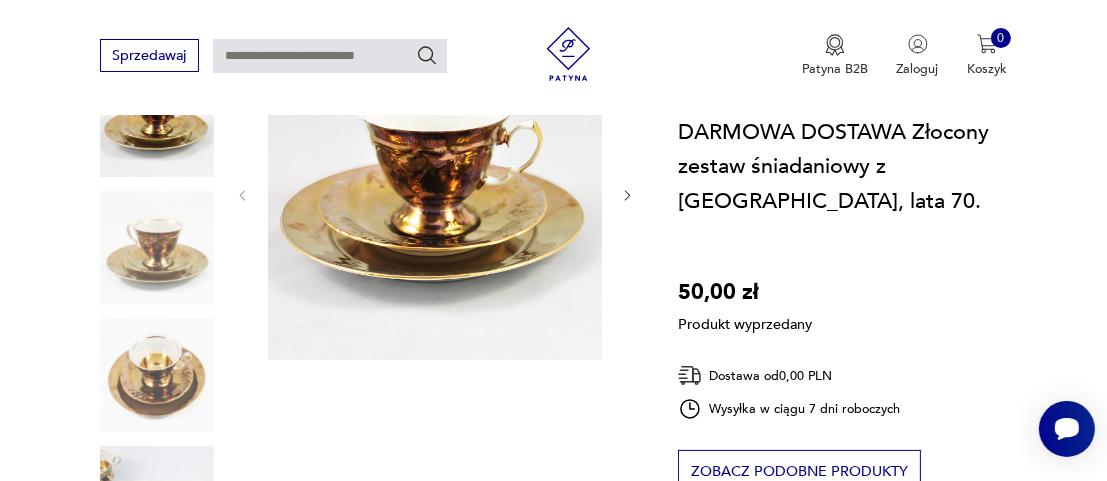 click on "Produkt wyprzedany Opis produktu Złocony zestaw śniadaniowy z Zakładów Porcelany Stołowej „Wawel” / „[PERSON_NAME]” w [GEOGRAPHIC_DATA]. Ciekawy zestaw w stylu barokowym z dużą ilością złoceń, z lat 70-tych, sygnowany.
Wymiary:
Wysokość filiżanki 7 cm,
średnica podstawy 5 cm,
średnica wlotu 8,5 cm,
średnica spodka 14,5 cm,
średnica talerzyka 18 cm. Rozwiń więcej Szczegóły produktu Stan:   idealny Wysokość :   9 Datowanie :   [DATE] - [DATE] Kraj pochodzenia :   Polska Tworzywo :   porcelana Producent :   Zakłady Porcelany Stołowej "Wałbrzych" Dodatkowe :   sygnatura Zdobienia :   złocenie Miasto Sprzedawcy :   Lwówek Śląski Tagi:   PRL ,  lata 70. ,  handmade ,  darmowa dostawa ,  prezent ,  Prezent dla niej Rozwiń więcej O sprzedawcy Good Old Things Zweryfikowany sprzedawca Od 10 lat z Patyną Dostawa i zwroty Dostępne formy dostawy: Darmowa dostawa   0,00 PLN Paczkomat InPost   11,00 PLN Kurier   15,00 PLN Odbior osobisty   0,00 PLN Zwroty:" at bounding box center [368, 631] 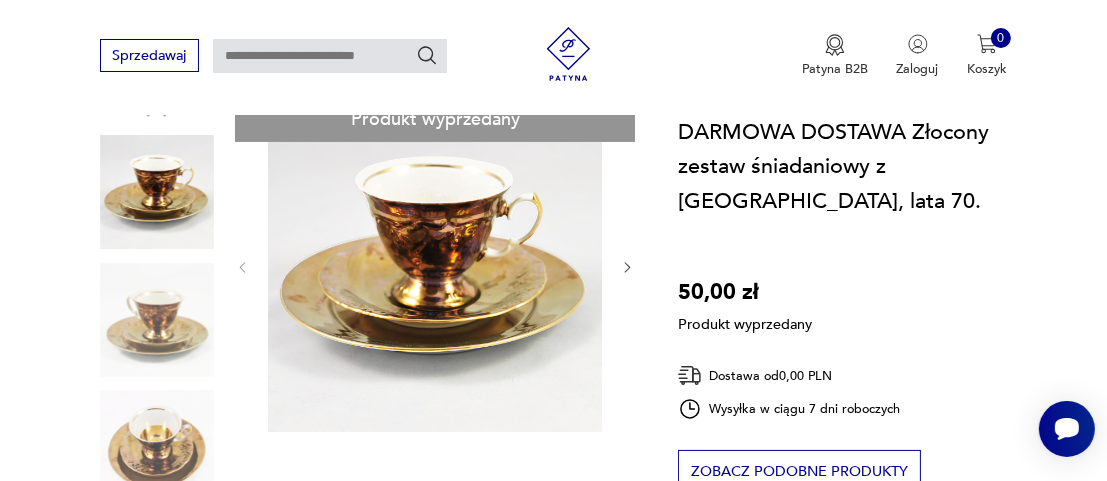 scroll, scrollTop: 200, scrollLeft: 0, axis: vertical 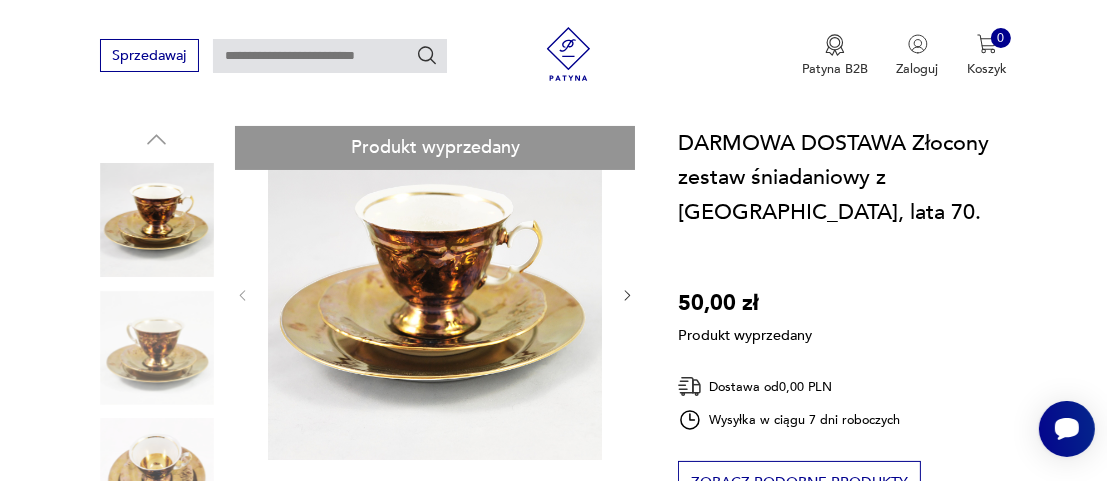 click on "Produkt wyprzedany Opis produktu Złocony zestaw śniadaniowy z Zakładów Porcelany Stołowej „Wawel” / „[PERSON_NAME]” w [GEOGRAPHIC_DATA]. Ciekawy zestaw w stylu barokowym z dużą ilością złoceń, z lat 70-tych, sygnowany.
Wymiary:
Wysokość filiżanki 7 cm,
średnica podstawy 5 cm,
średnica wlotu 8,5 cm,
średnica spodka 14,5 cm,
średnica talerzyka 18 cm. Rozwiń więcej Szczegóły produktu Stan:   idealny Wysokość :   9 Datowanie :   [DATE] - [DATE] Kraj pochodzenia :   Polska Tworzywo :   porcelana Producent :   Zakłady Porcelany Stołowej "Wałbrzych" Dodatkowe :   sygnatura Zdobienia :   złocenie Miasto Sprzedawcy :   Lwówek Śląski Tagi:   PRL ,  lata 70. ,  handmade ,  darmowa dostawa ,  prezent ,  Prezent dla niej Rozwiń więcej O sprzedawcy Good Old Things Zweryfikowany sprzedawca Od 10 lat z Patyną Dostawa i zwroty Dostępne formy dostawy: Darmowa dostawa   0,00 PLN Paczkomat InPost   11,00 PLN Kurier   15,00 PLN Odbior osobisty   0,00 PLN Zwroty:" at bounding box center [368, 731] 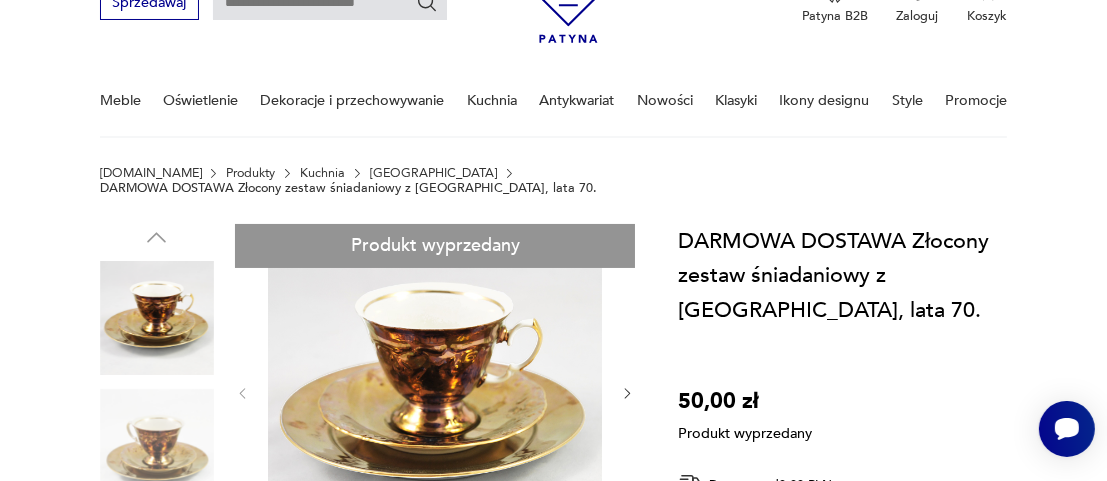 scroll, scrollTop: 200, scrollLeft: 0, axis: vertical 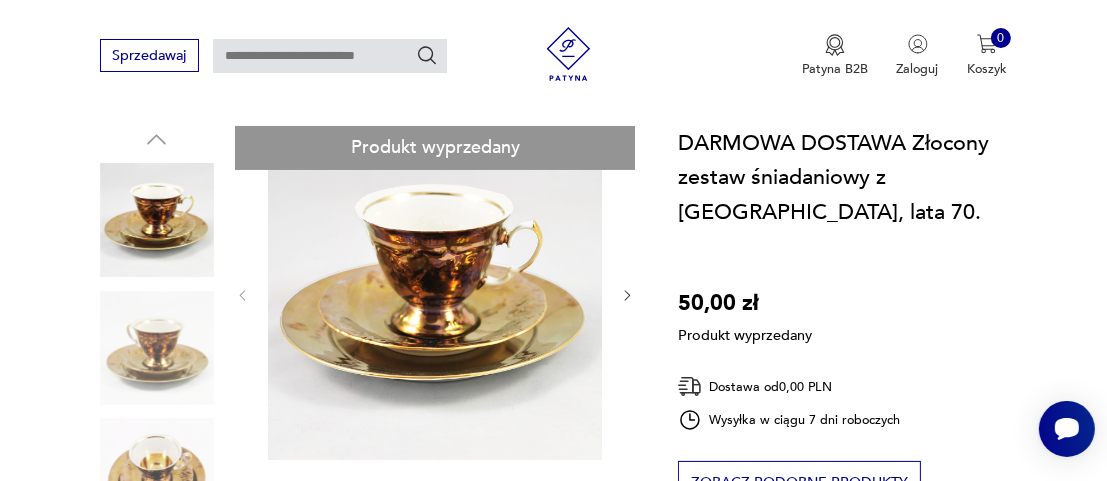 click on "Produkt wyprzedany Opis produktu Złocony zestaw śniadaniowy z Zakładów Porcelany Stołowej „Wawel” / „[PERSON_NAME]” w [GEOGRAPHIC_DATA]. Ciekawy zestaw w stylu barokowym z dużą ilością złoceń, z lat 70-tych, sygnowany.
Wymiary:
Wysokość filiżanki 7 cm,
średnica podstawy 5 cm,
średnica wlotu 8,5 cm,
średnica spodka 14,5 cm,
średnica talerzyka 18 cm. Rozwiń więcej Szczegóły produktu Stan:   idealny Wysokość :   9 Datowanie :   [DATE] - [DATE] Kraj pochodzenia :   Polska Tworzywo :   porcelana Producent :   Zakłady Porcelany Stołowej "Wałbrzych" Dodatkowe :   sygnatura Zdobienia :   złocenie Miasto Sprzedawcy :   Lwówek Śląski Tagi:   PRL ,  lata 70. ,  handmade ,  darmowa dostawa ,  prezent ,  Prezent dla niej Rozwiń więcej O sprzedawcy Good Old Things Zweryfikowany sprzedawca Od 10 lat z Patyną Dostawa i zwroty Dostępne formy dostawy: Darmowa dostawa   0,00 PLN Paczkomat InPost   11,00 PLN Kurier   15,00 PLN Odbior osobisty   0,00 PLN Zwroty:" at bounding box center [368, 731] 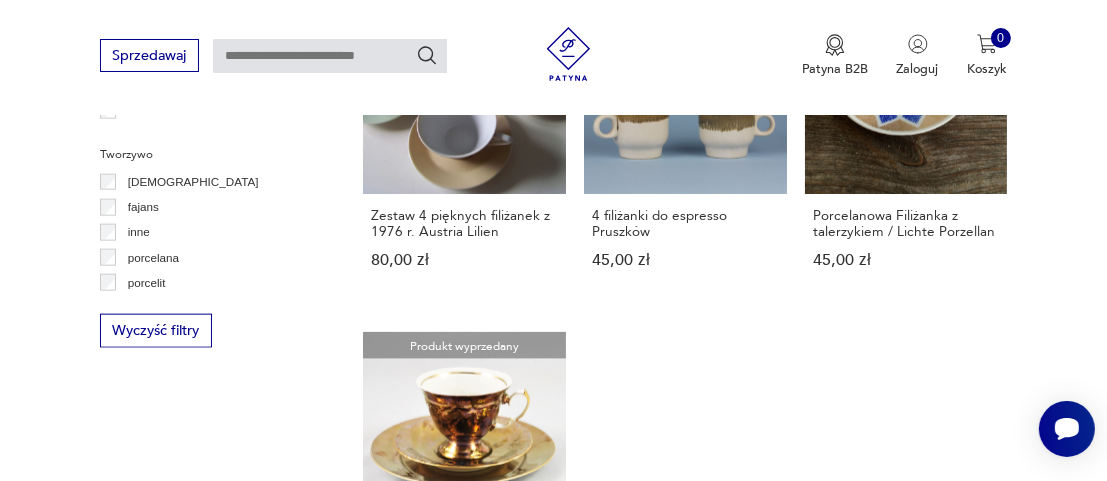 scroll, scrollTop: 2725, scrollLeft: 0, axis: vertical 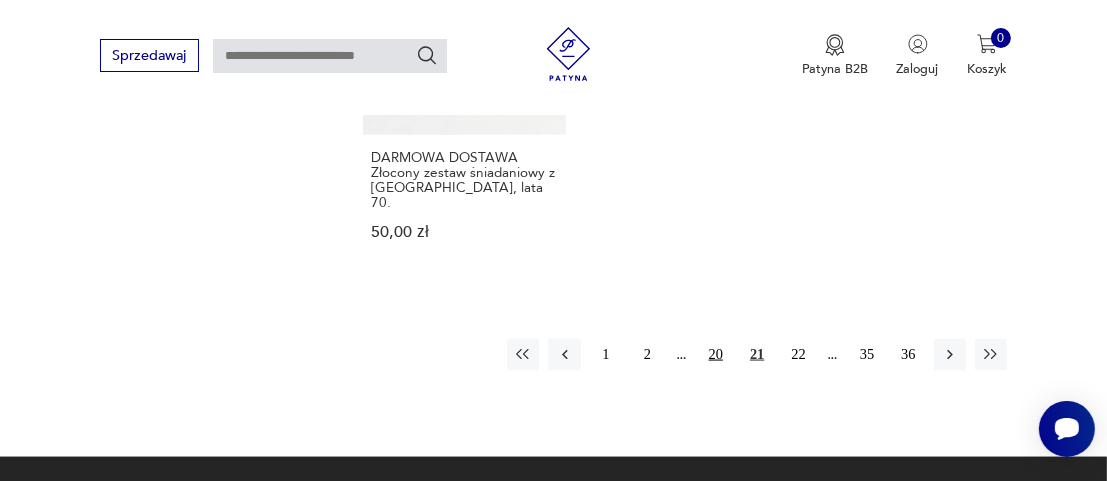 click on "20" at bounding box center [716, 355] 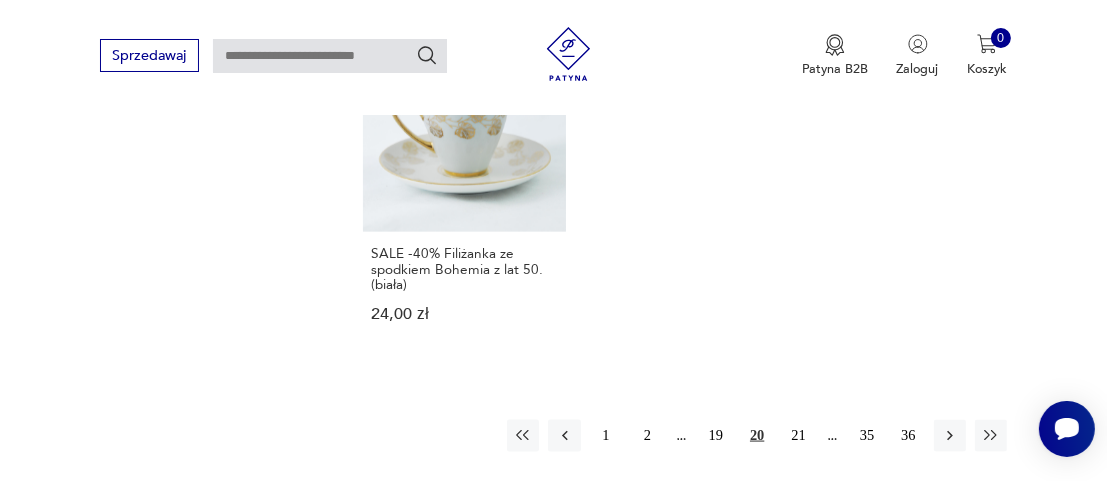scroll, scrollTop: 2762, scrollLeft: 0, axis: vertical 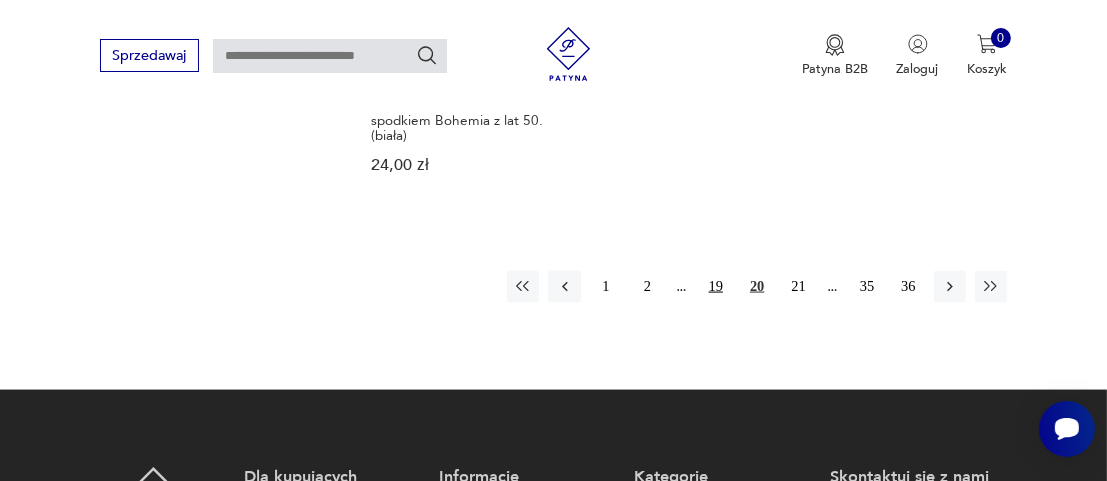 click on "19" at bounding box center [716, 287] 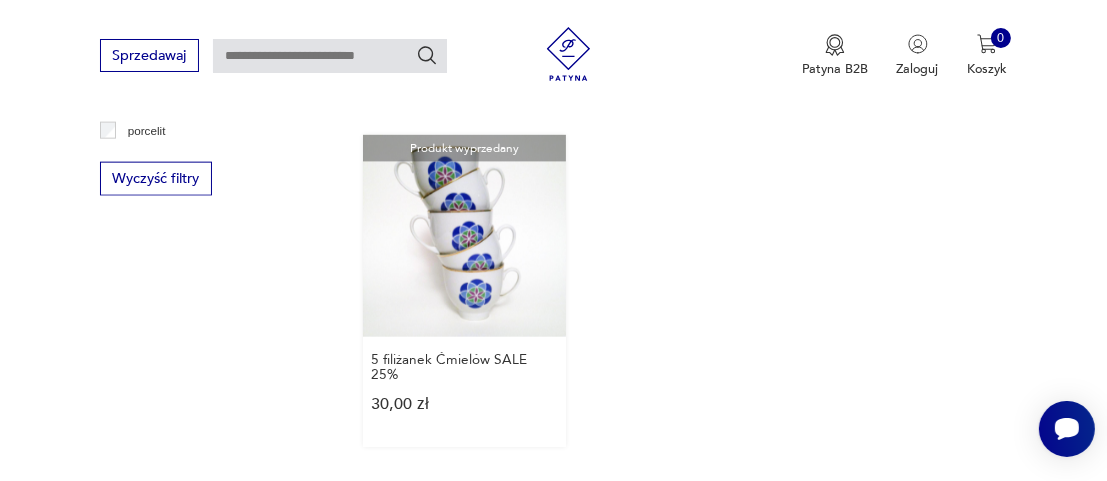 scroll, scrollTop: 2562, scrollLeft: 0, axis: vertical 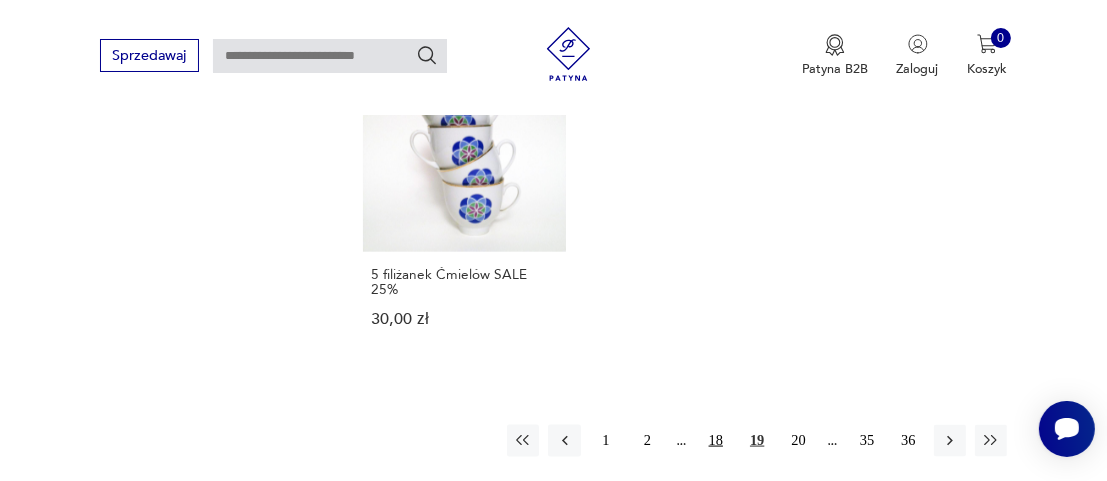 drag, startPoint x: 720, startPoint y: 391, endPoint x: 435, endPoint y: 319, distance: 293.95407 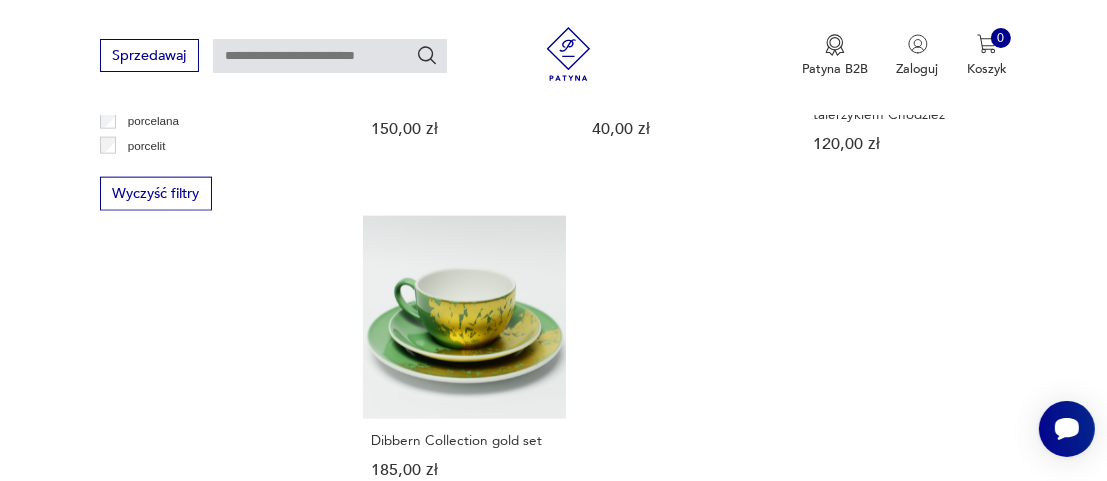 scroll, scrollTop: 2762, scrollLeft: 0, axis: vertical 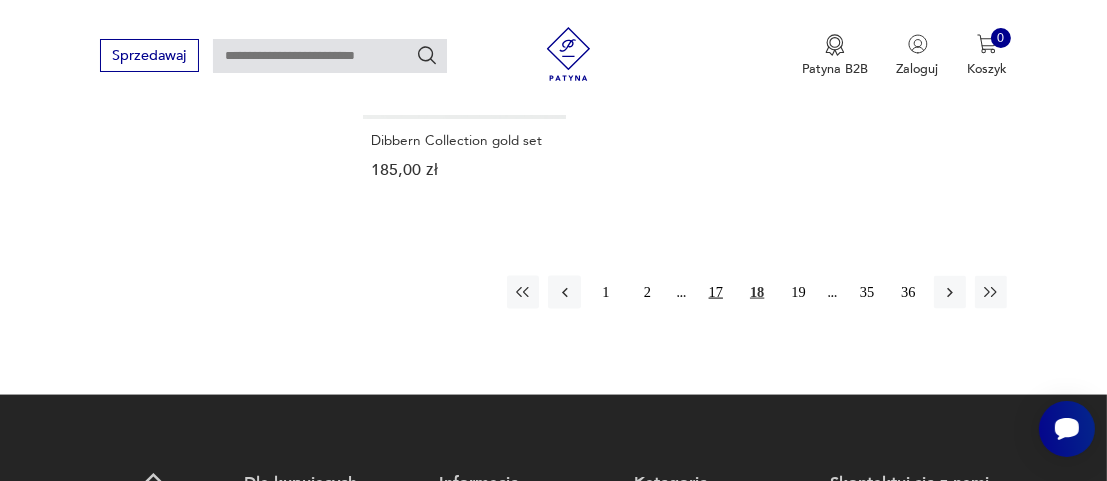 click on "17" at bounding box center [716, 292] 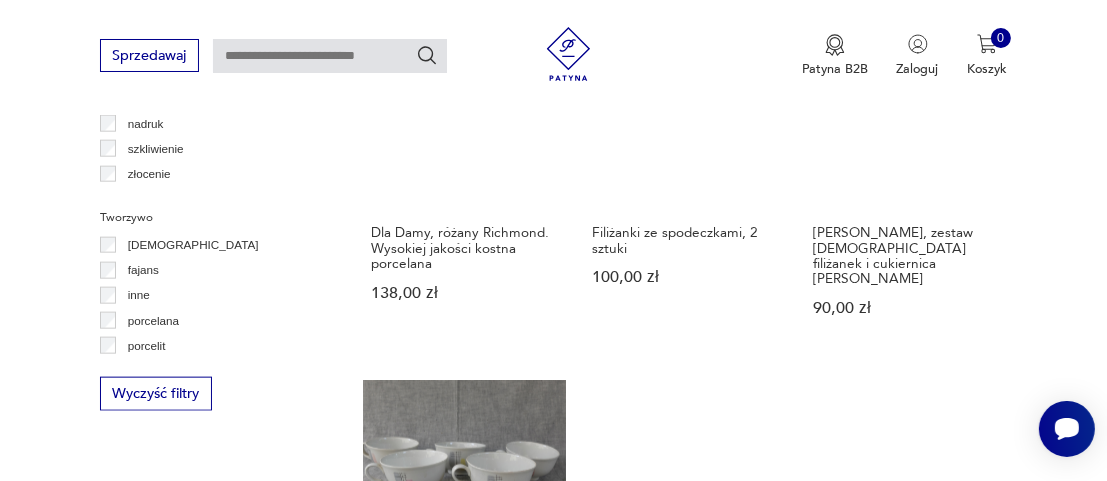 scroll, scrollTop: 2562, scrollLeft: 0, axis: vertical 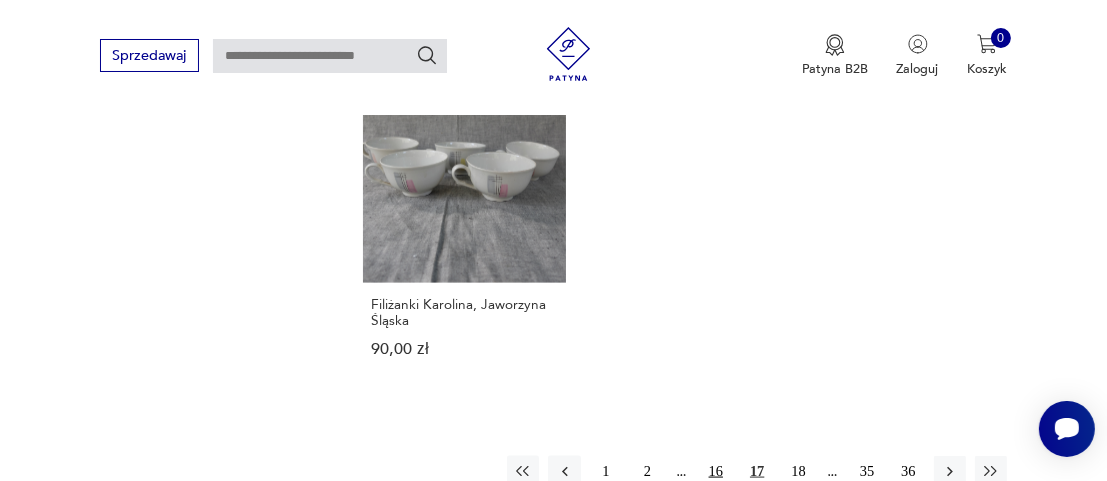 click on "16" at bounding box center [716, 472] 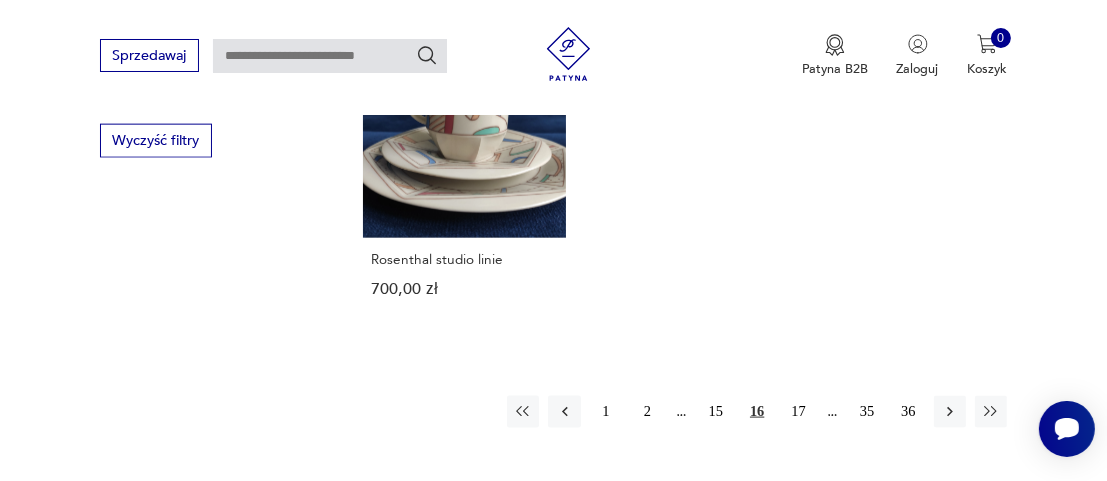 scroll, scrollTop: 2662, scrollLeft: 0, axis: vertical 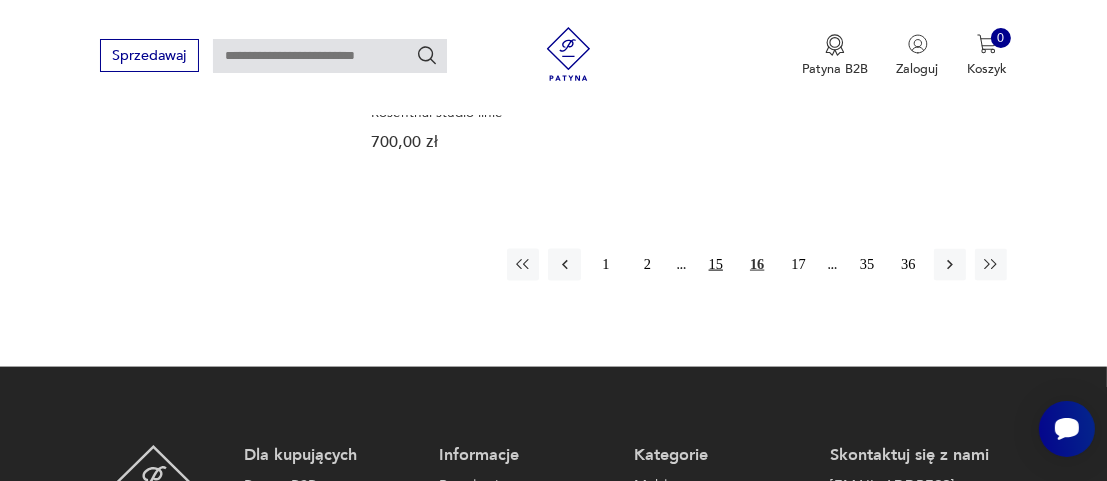 click on "15" at bounding box center (716, 265) 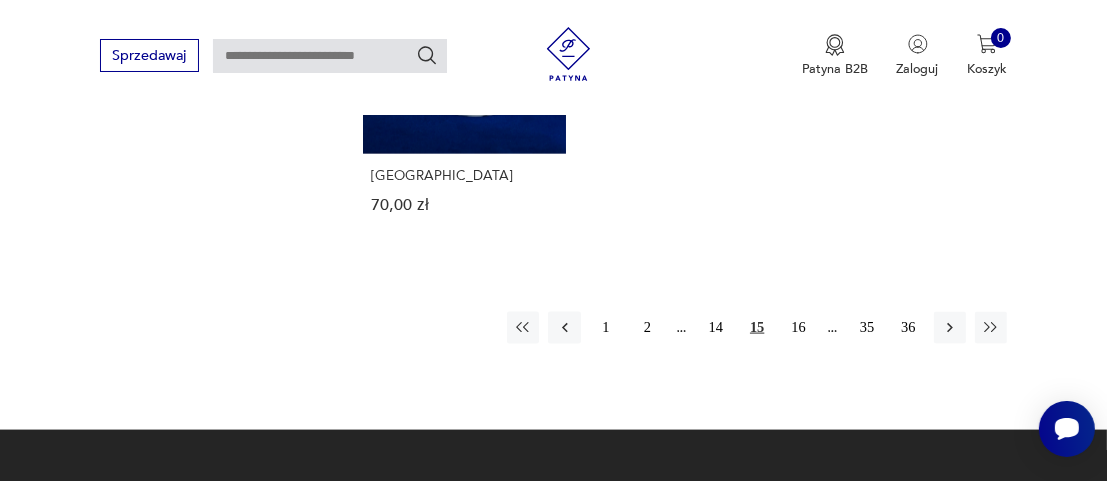 scroll, scrollTop: 2662, scrollLeft: 0, axis: vertical 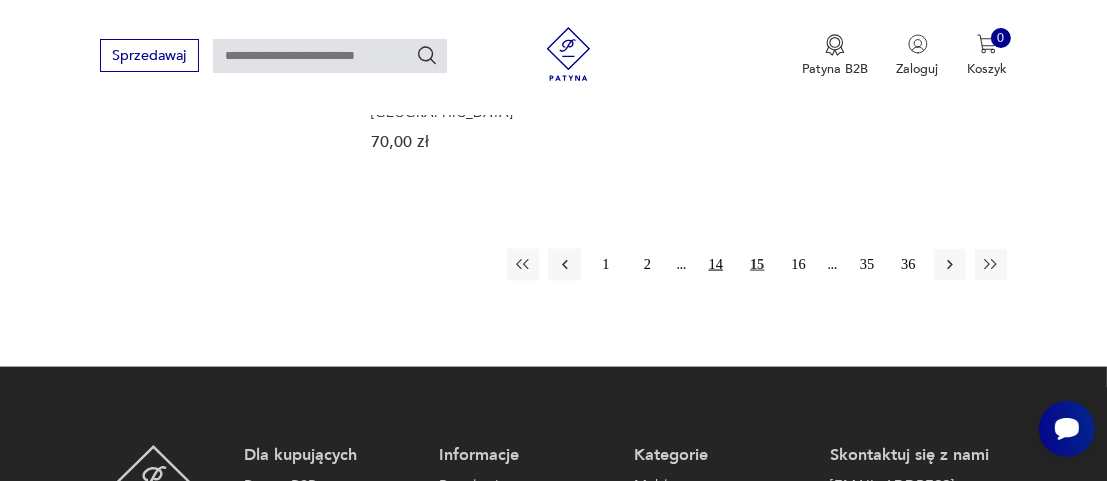 click on "14" at bounding box center [716, 265] 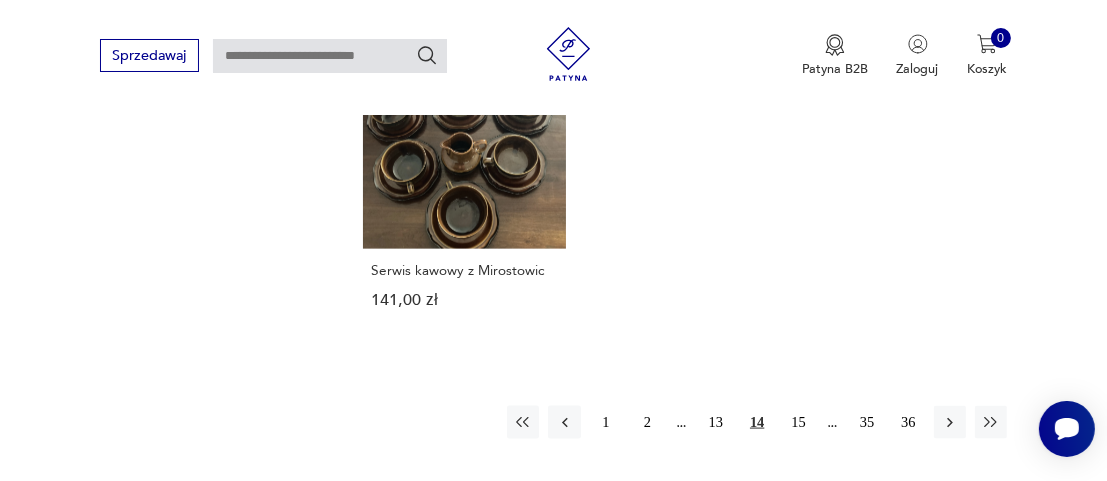 scroll, scrollTop: 2762, scrollLeft: 0, axis: vertical 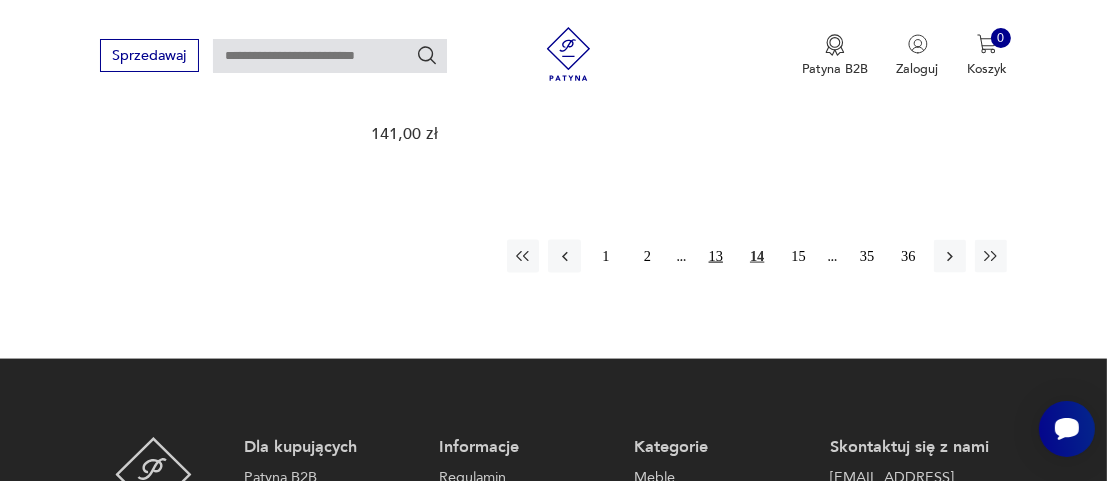 click on "13" at bounding box center (716, 256) 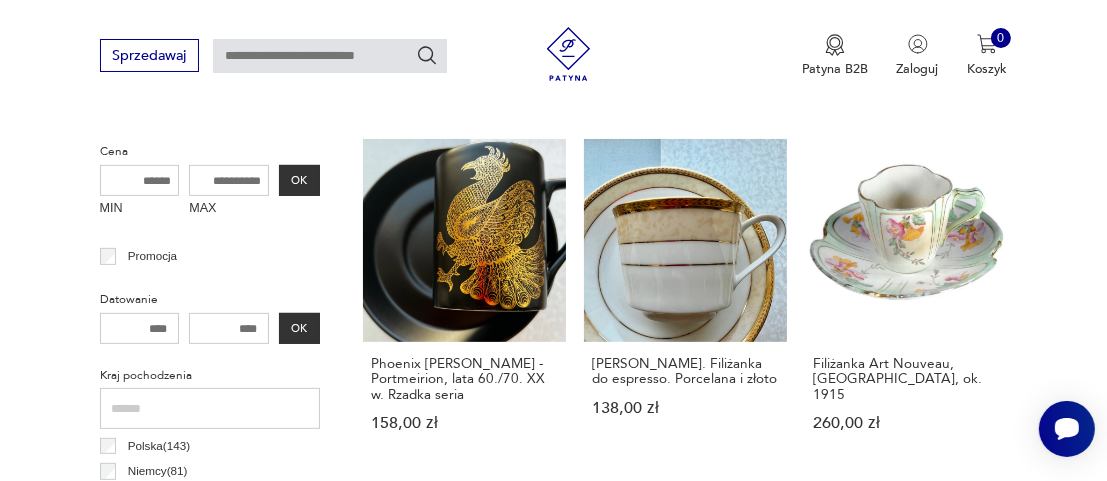 scroll, scrollTop: 662, scrollLeft: 0, axis: vertical 